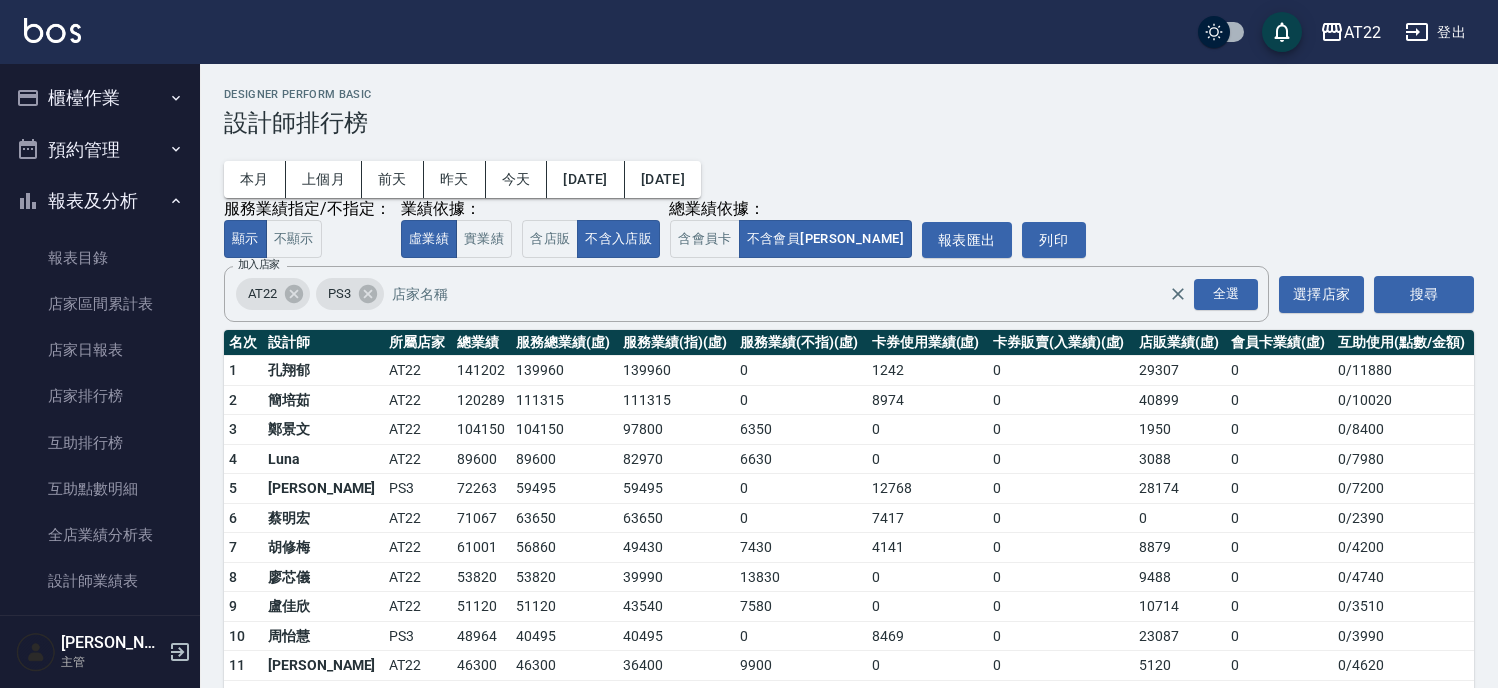scroll, scrollTop: 0, scrollLeft: 0, axis: both 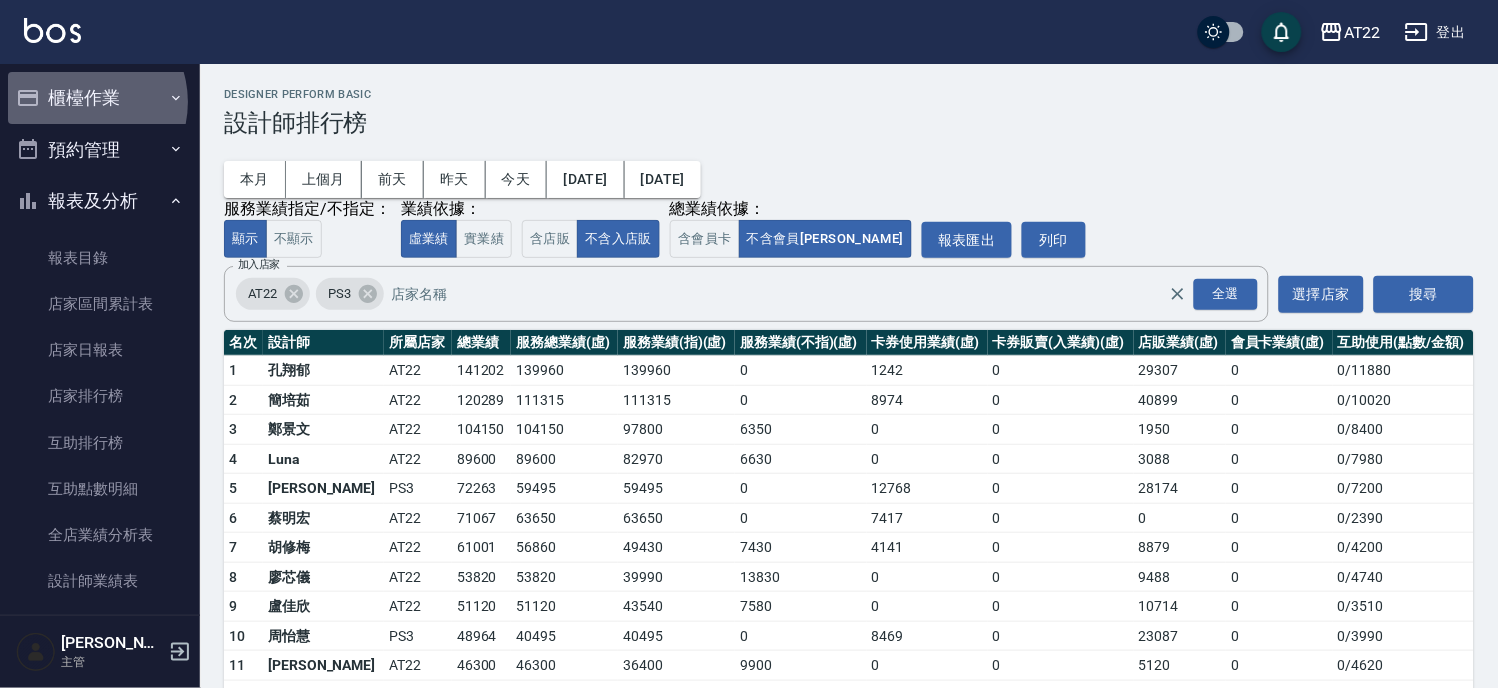 click on "櫃檯作業" at bounding box center [100, 98] 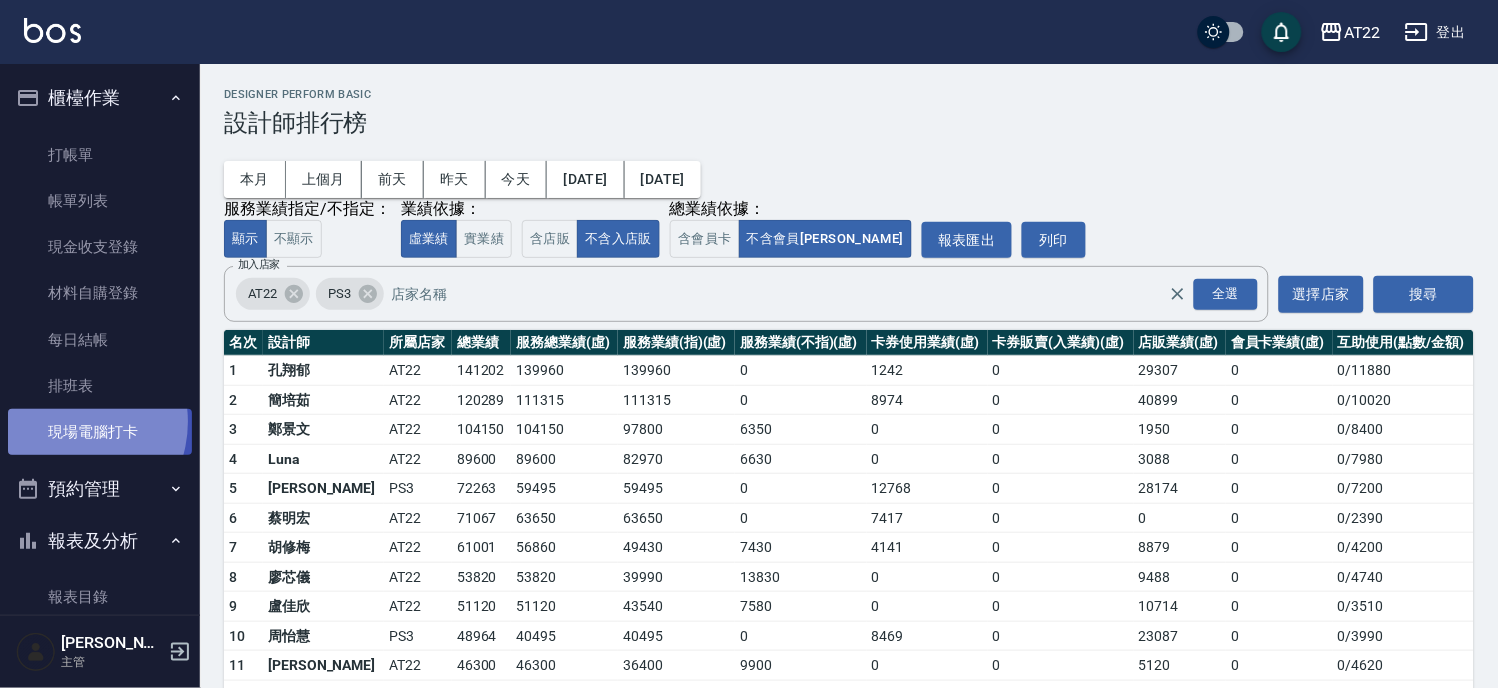 click on "現場電腦打卡" at bounding box center (100, 432) 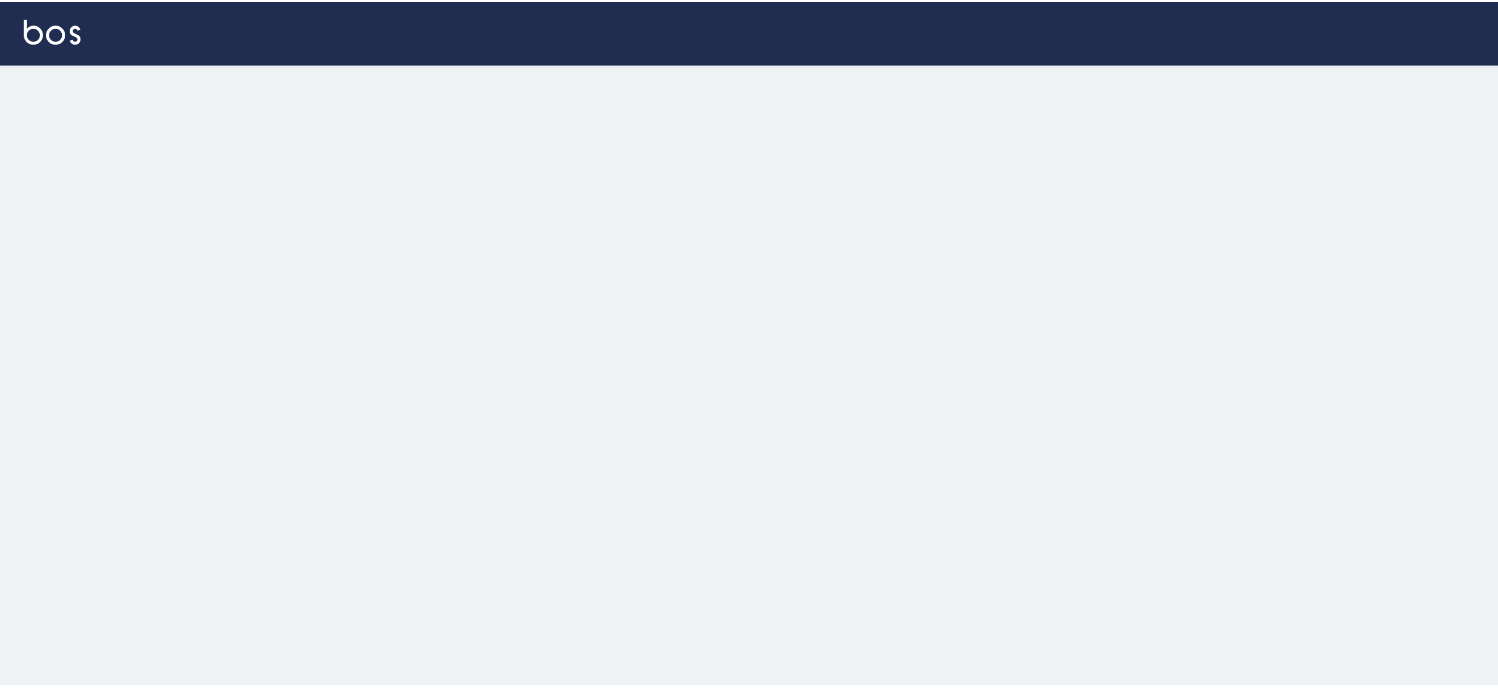 scroll, scrollTop: 0, scrollLeft: 0, axis: both 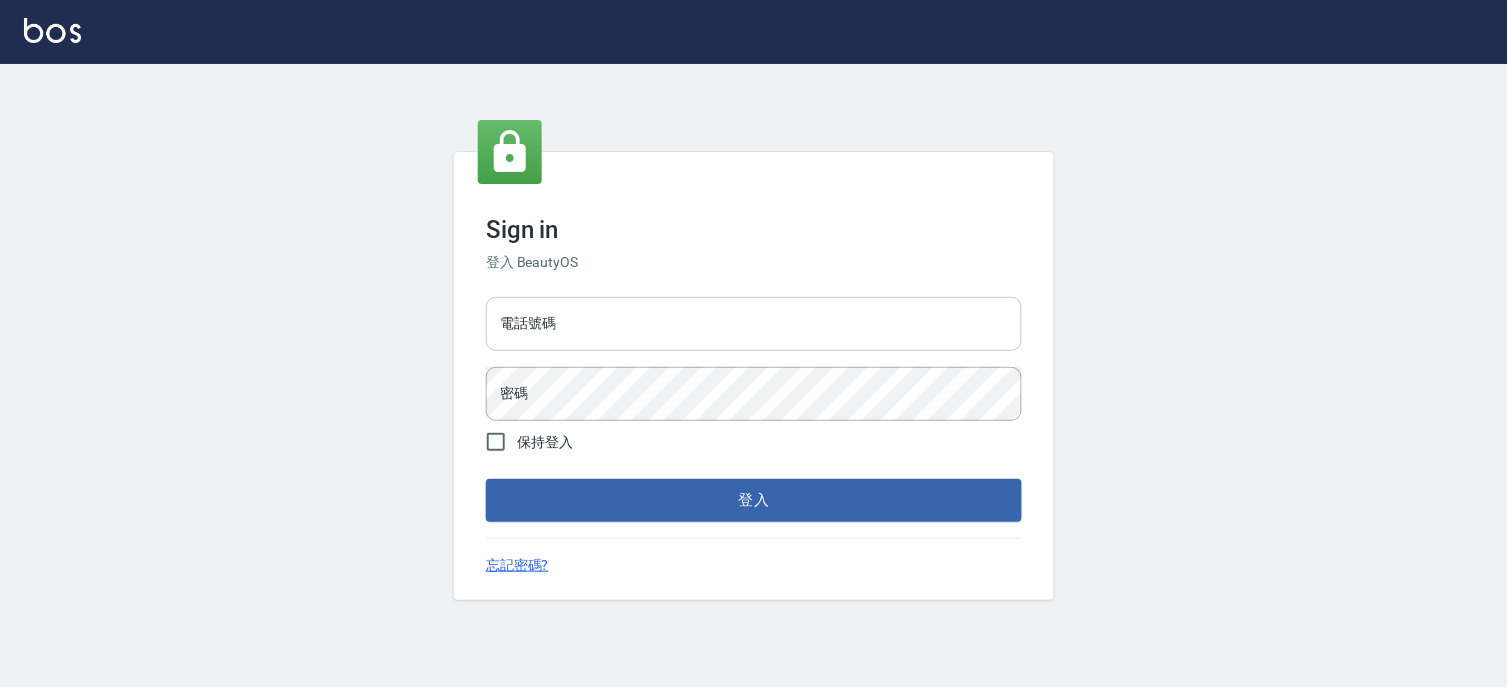click on "電話號碼" at bounding box center [754, 324] 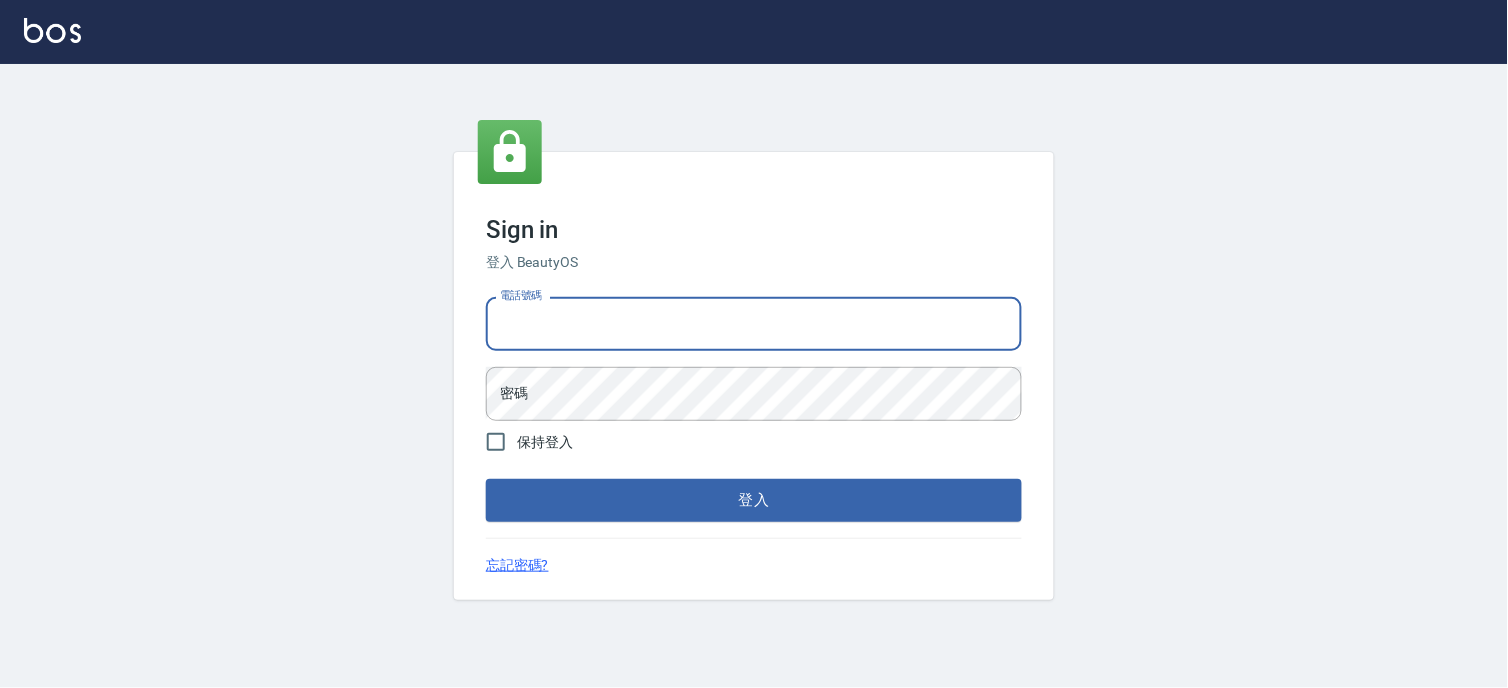 type on "0936888819" 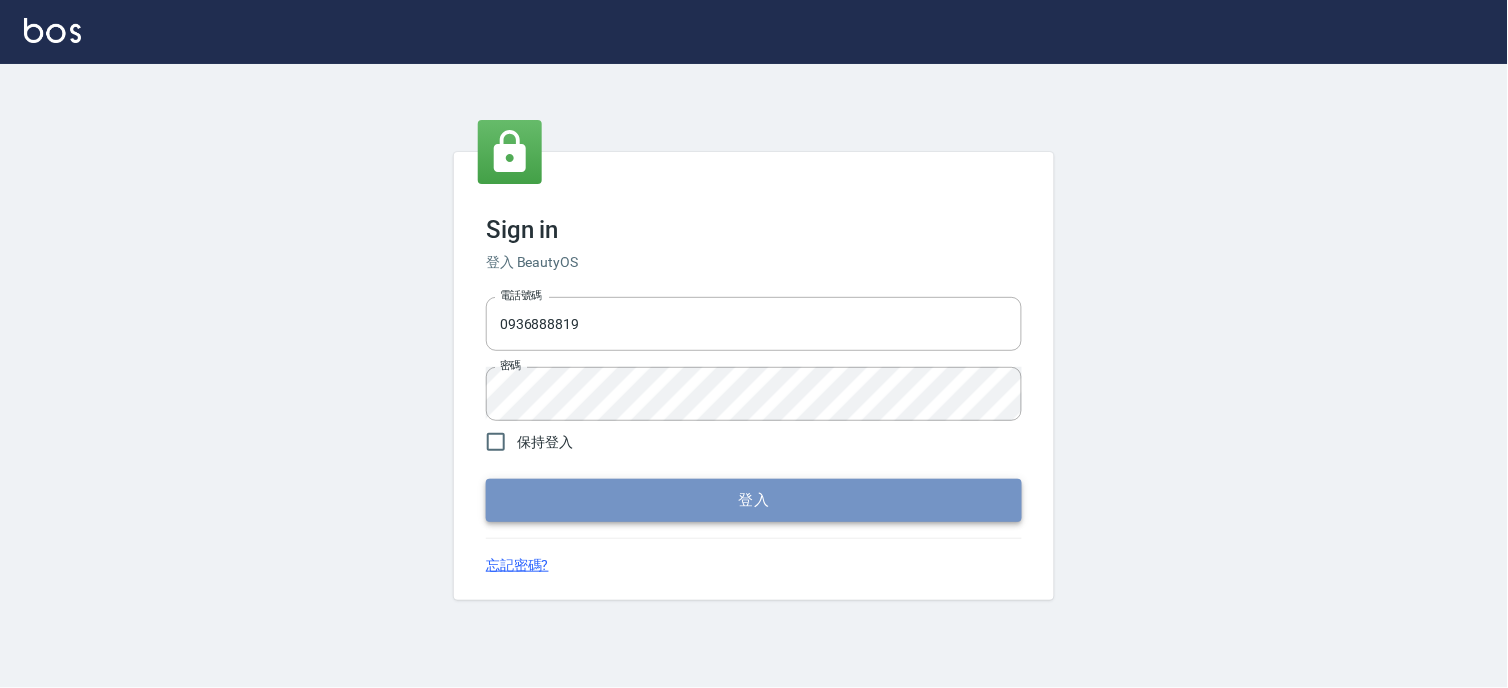 click on "登入" at bounding box center (754, 500) 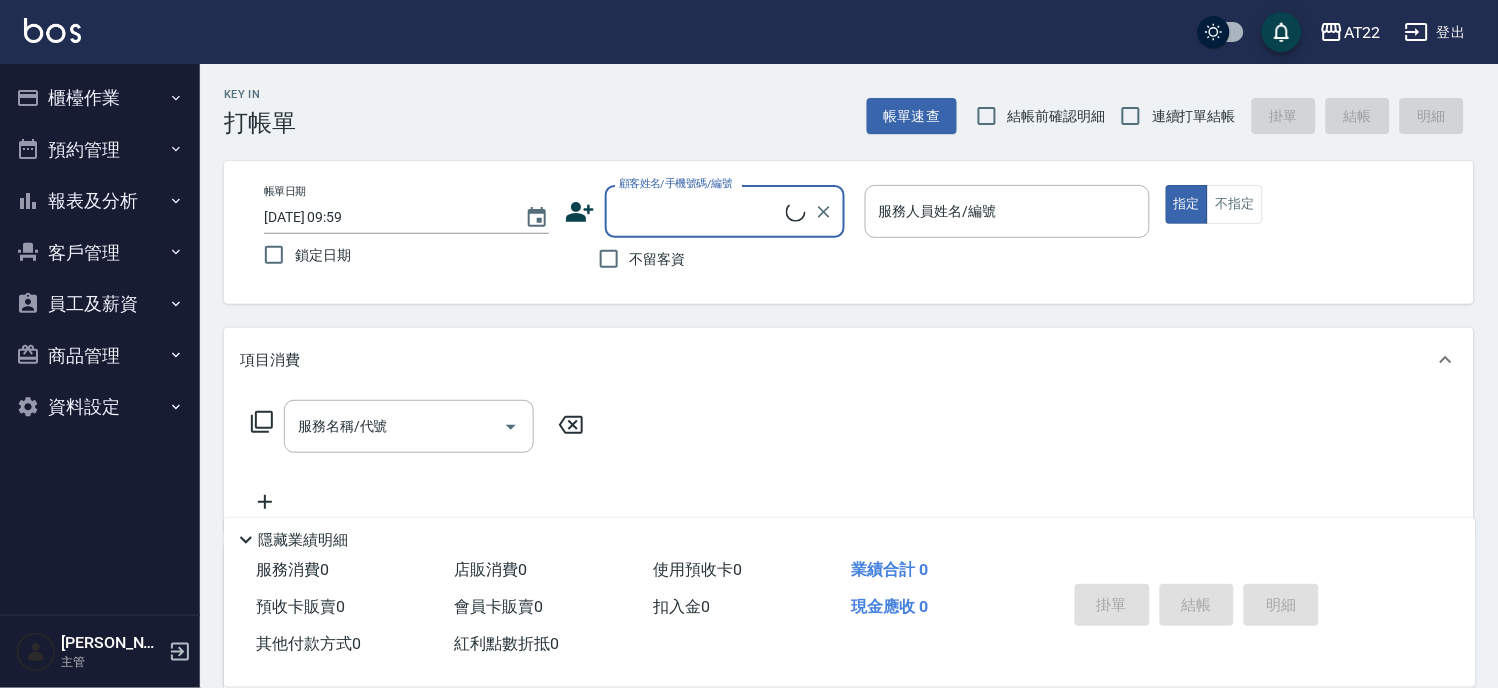 click on "櫃檯作業" at bounding box center (100, 98) 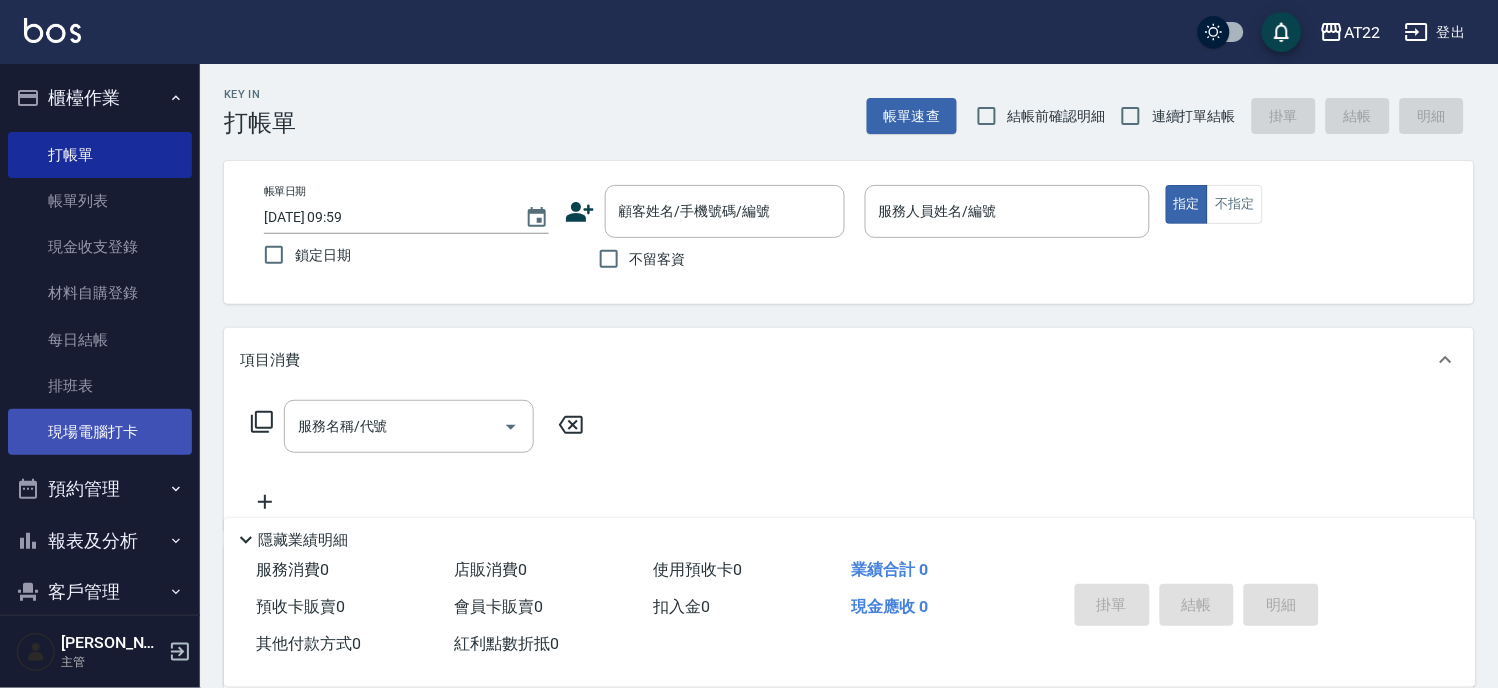 click on "現場電腦打卡" at bounding box center (100, 432) 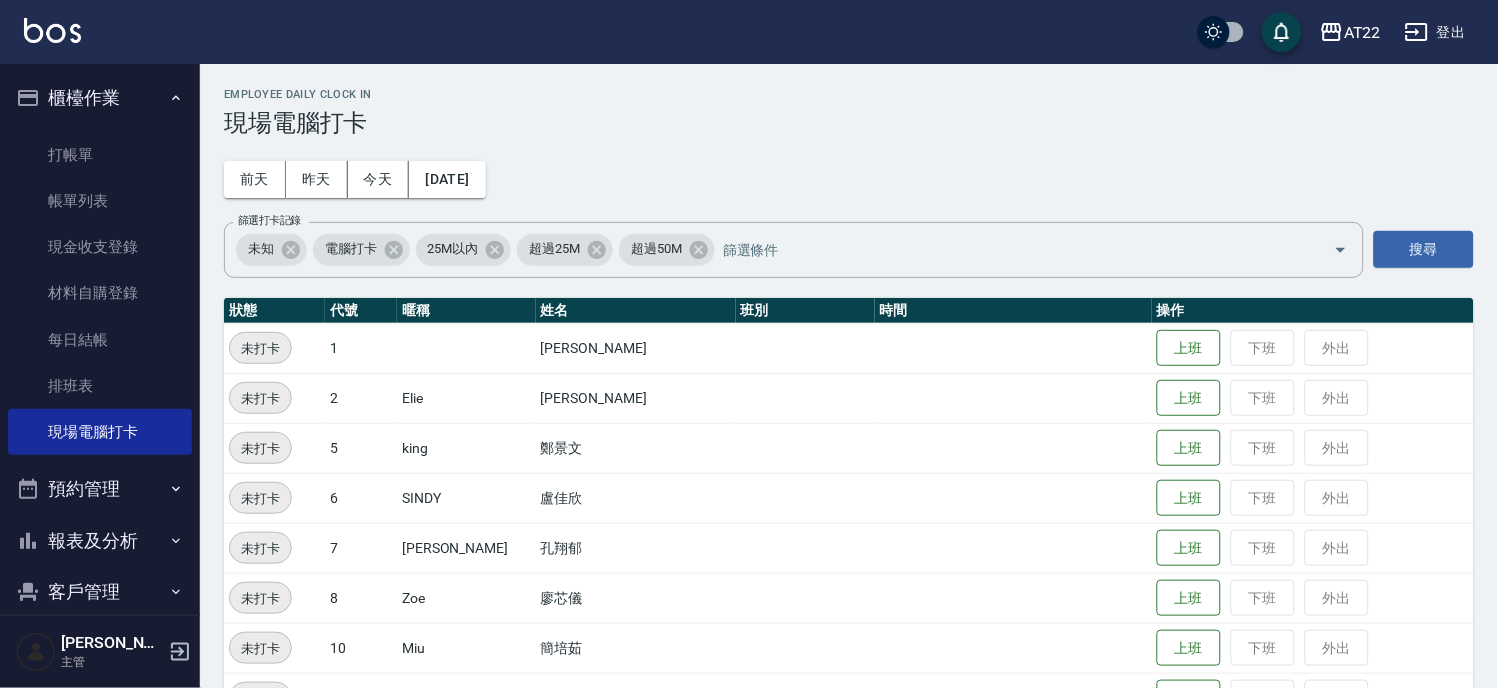 scroll, scrollTop: 555, scrollLeft: 0, axis: vertical 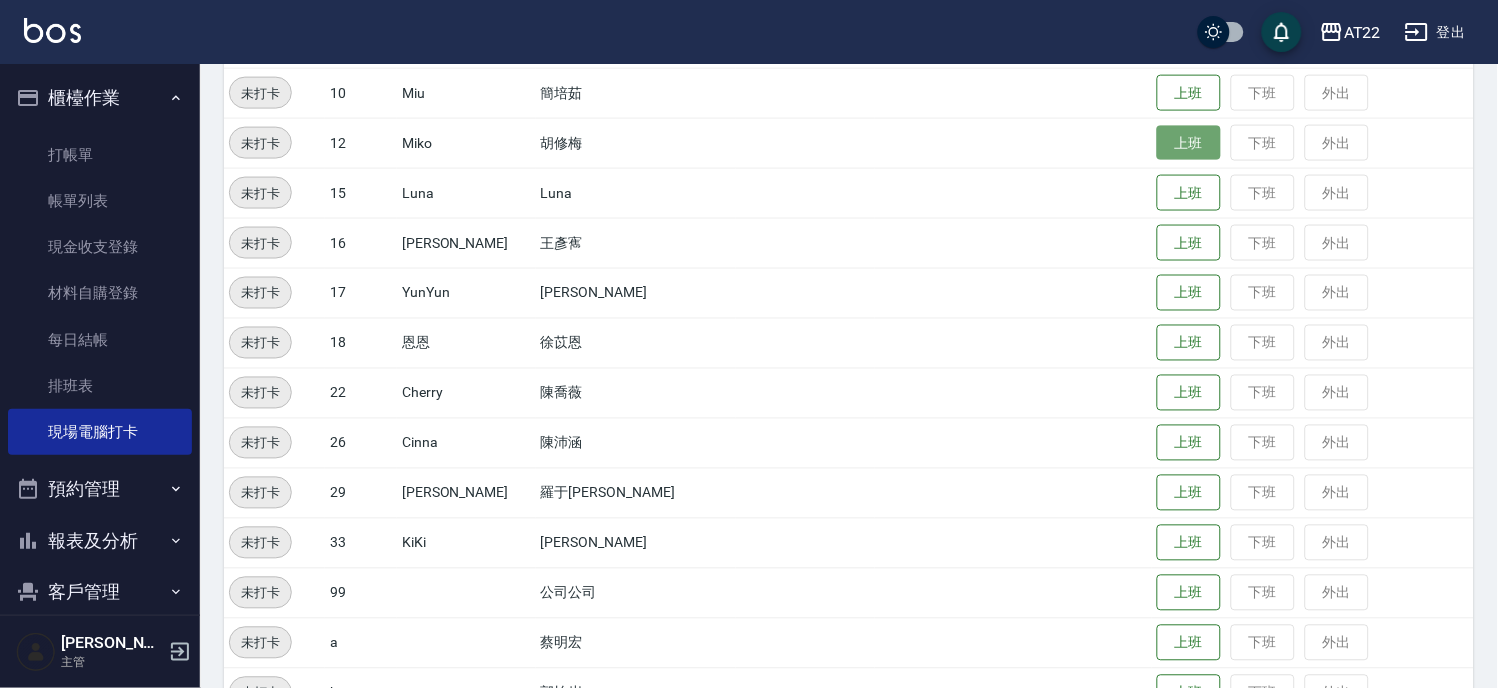 click on "上班" at bounding box center (1189, 143) 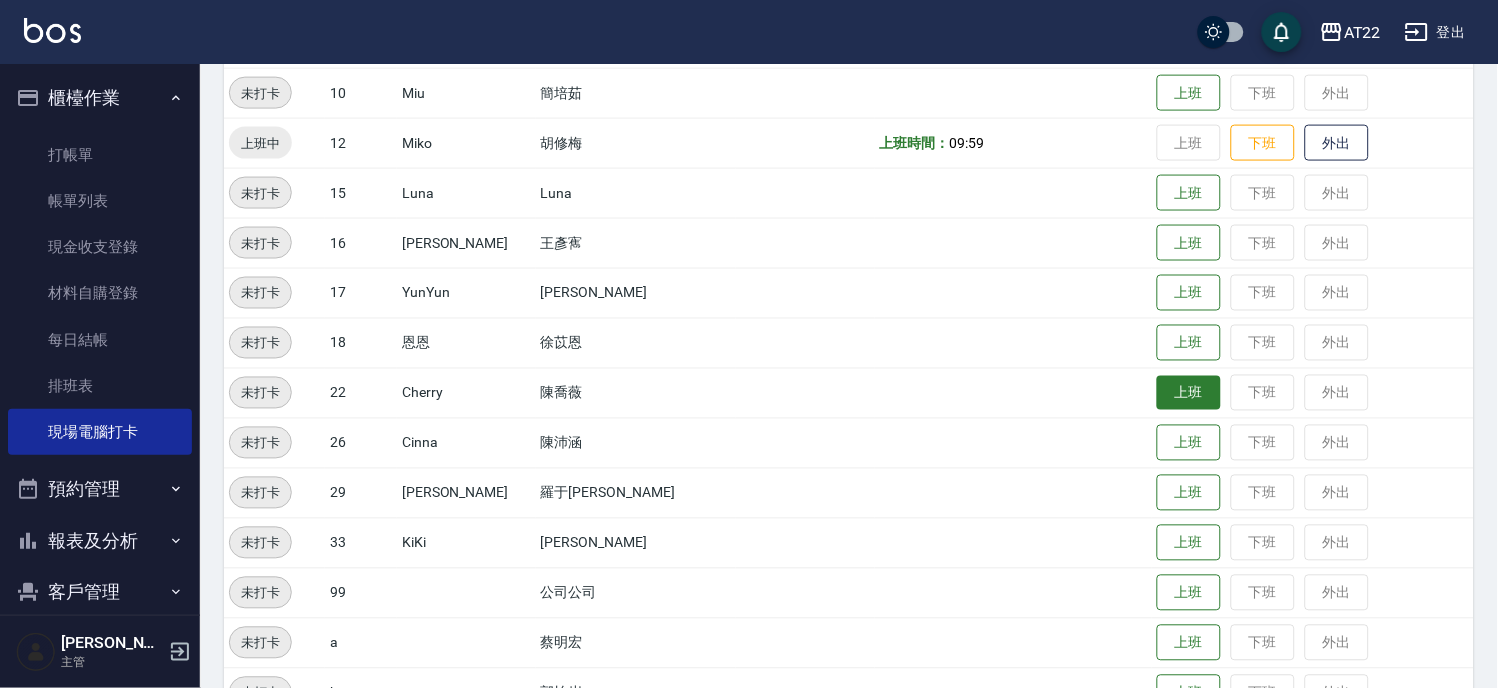 click on "上班" at bounding box center [1189, 393] 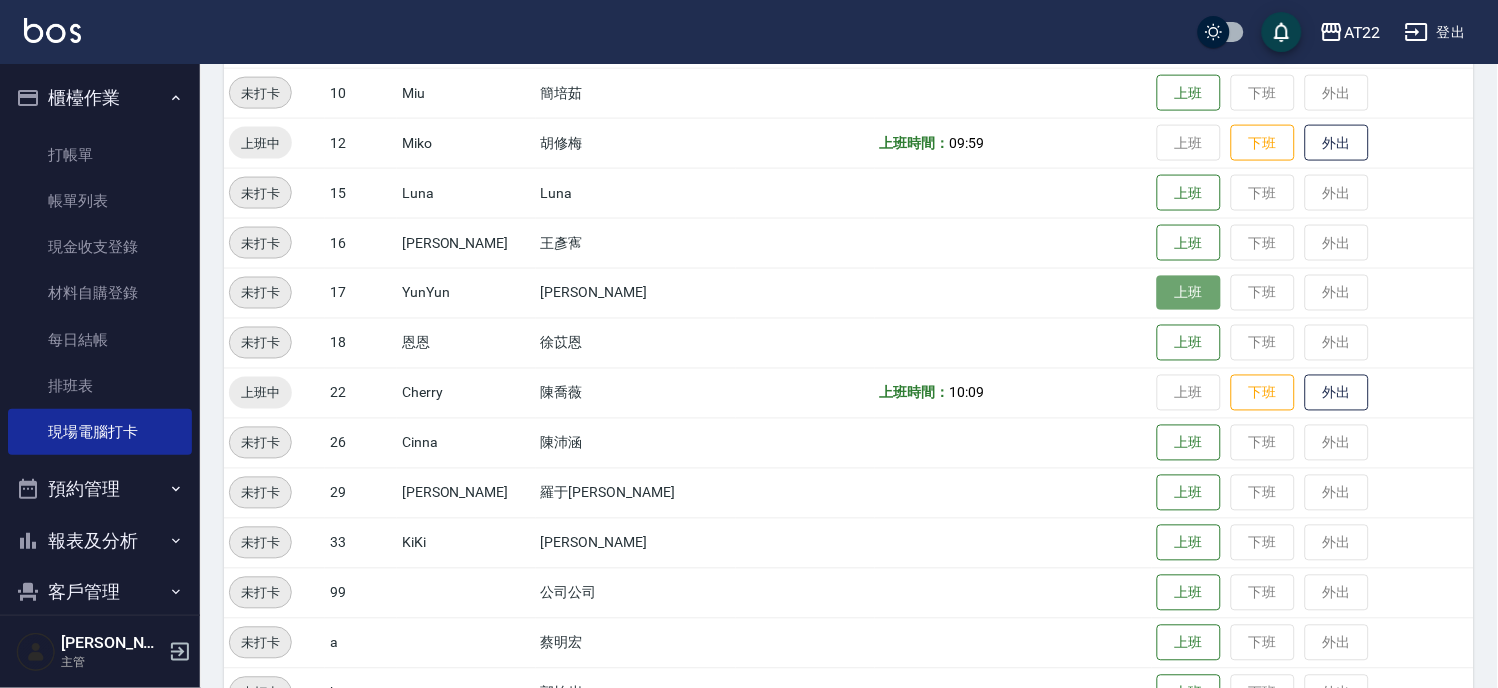 click on "上班" at bounding box center [1189, 293] 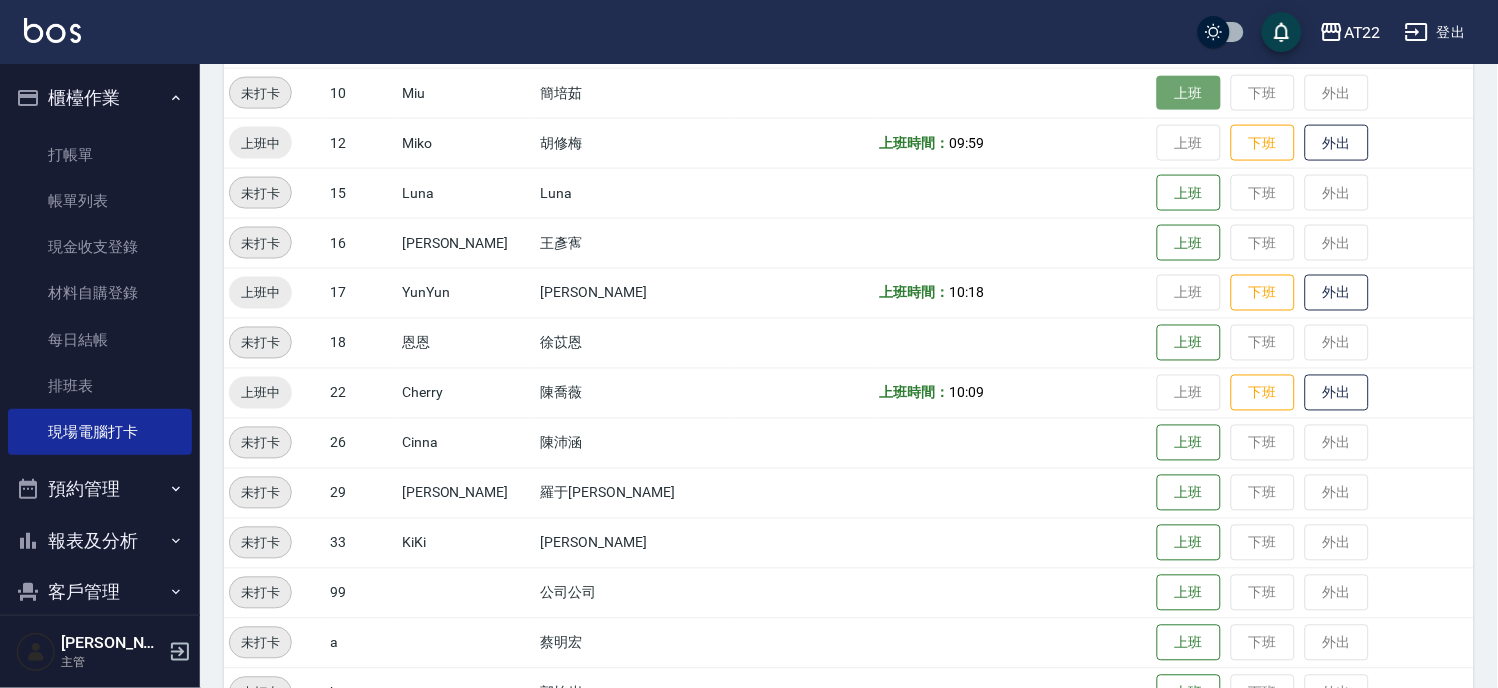 click on "上班" at bounding box center [1189, 93] 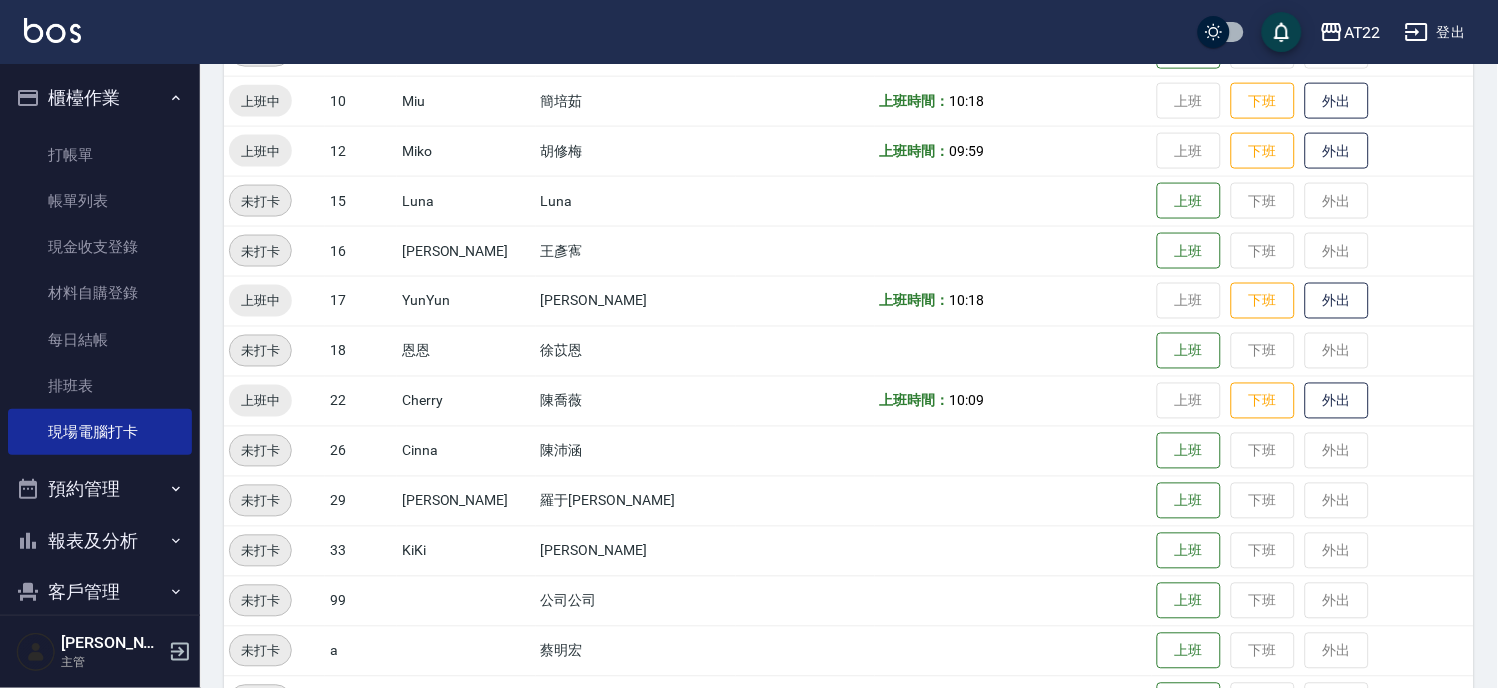 scroll, scrollTop: 222, scrollLeft: 0, axis: vertical 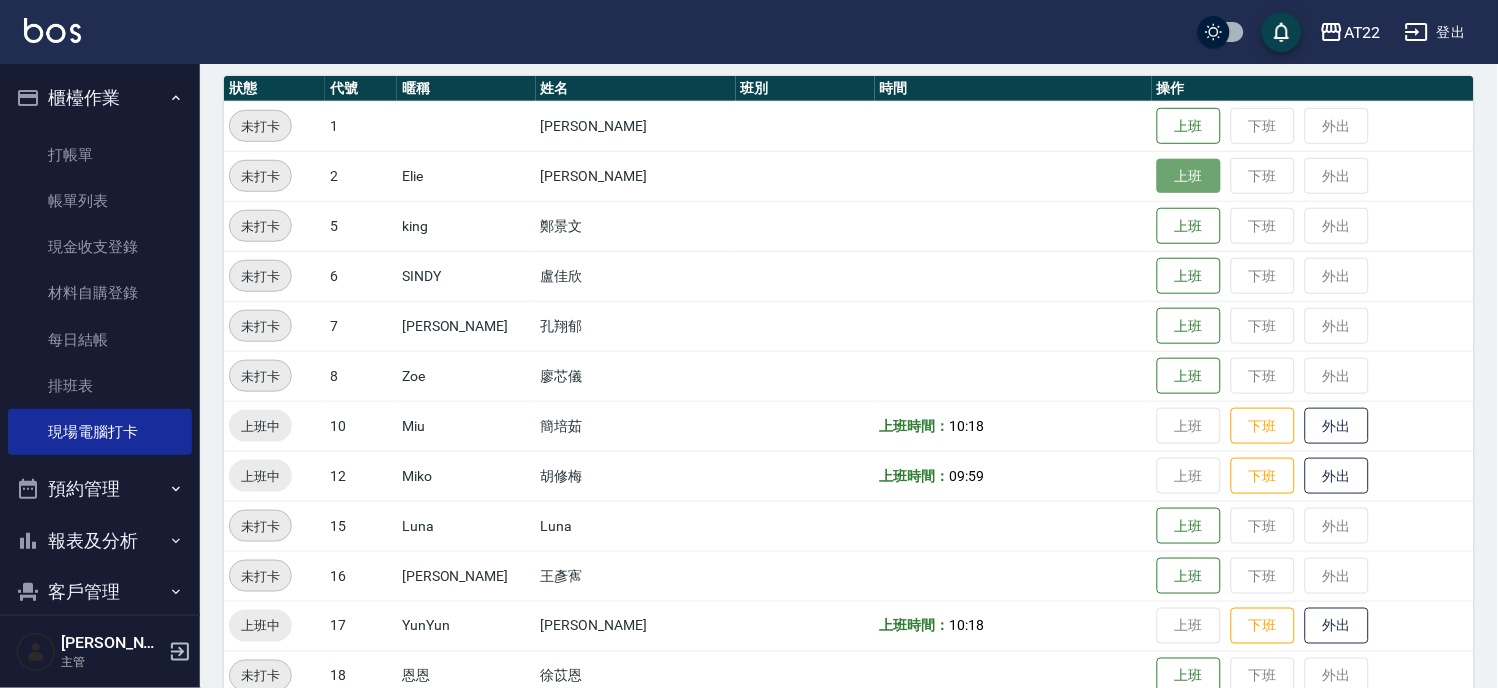 click on "上班" at bounding box center (1189, 176) 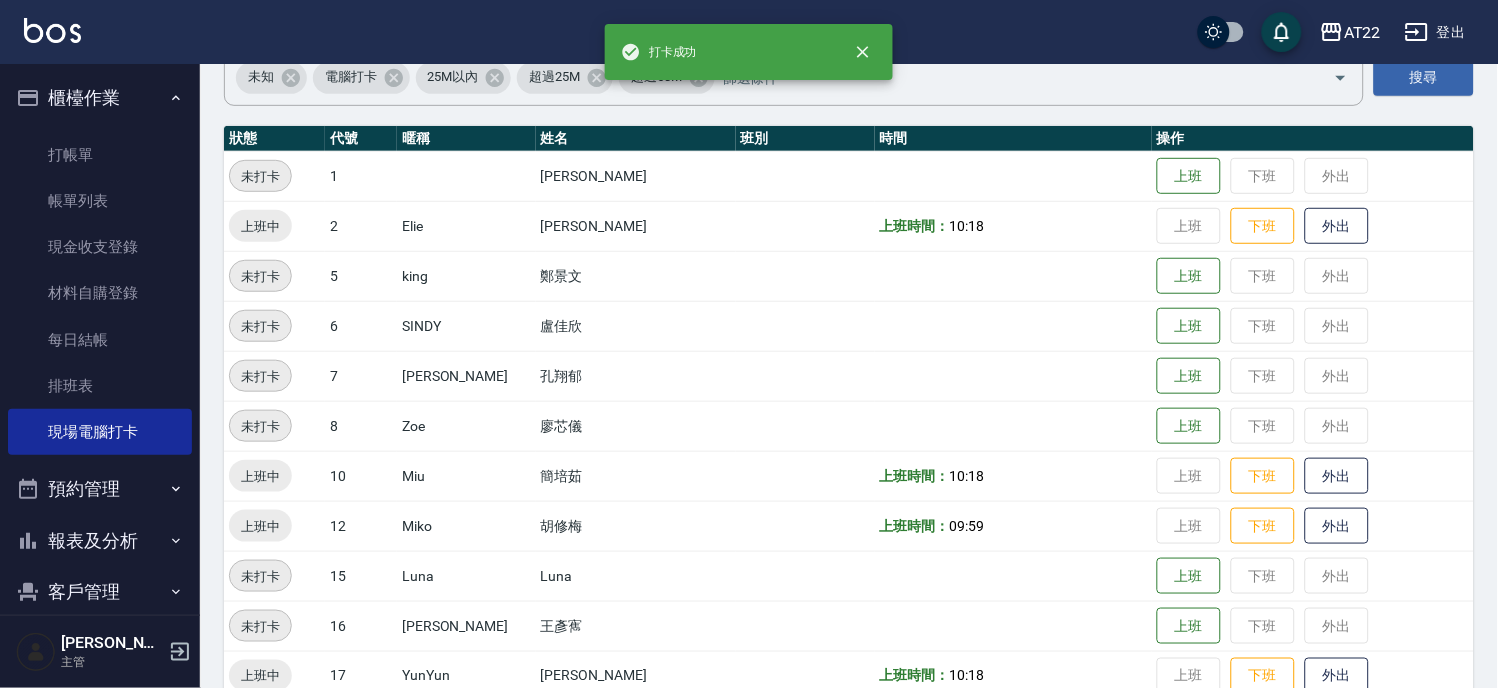 scroll, scrollTop: 0, scrollLeft: 0, axis: both 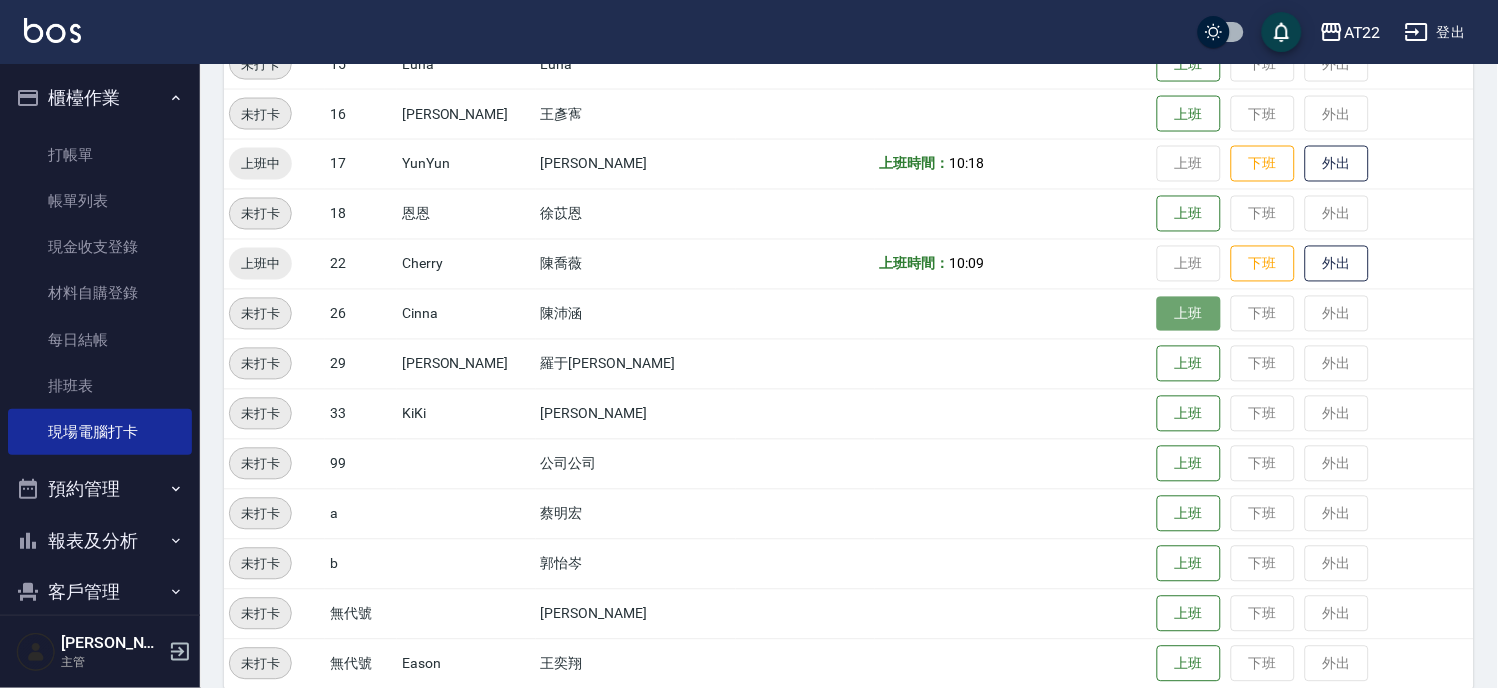 click on "上班" at bounding box center [1189, 314] 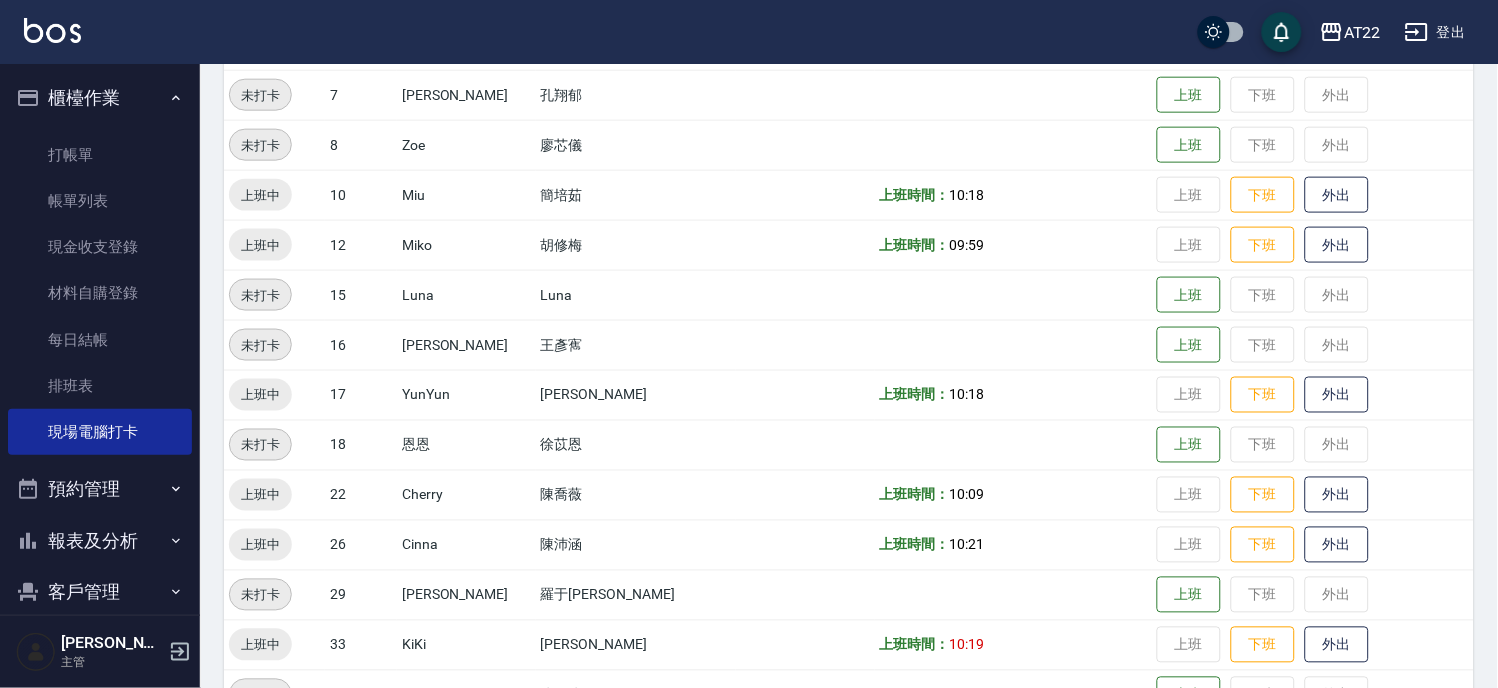 scroll, scrollTop: 240, scrollLeft: 0, axis: vertical 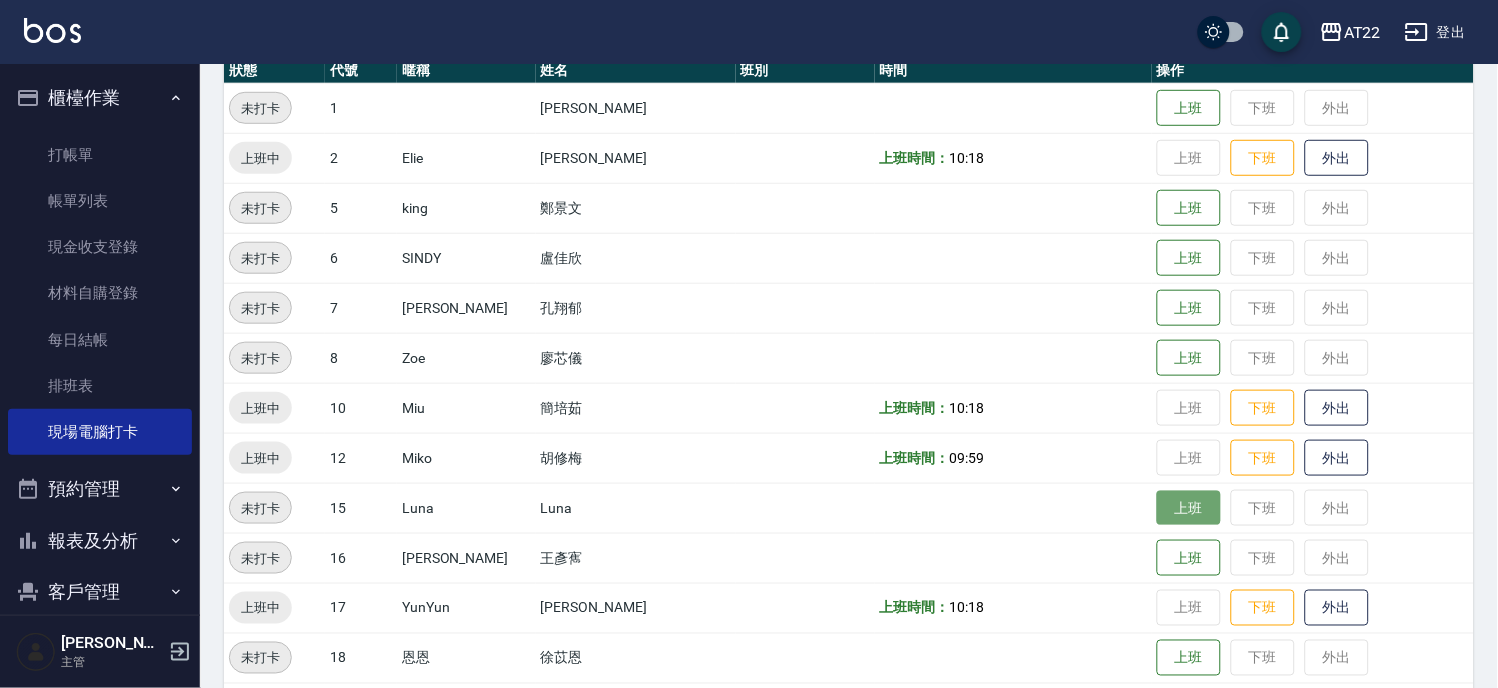 click on "上班" at bounding box center (1189, 508) 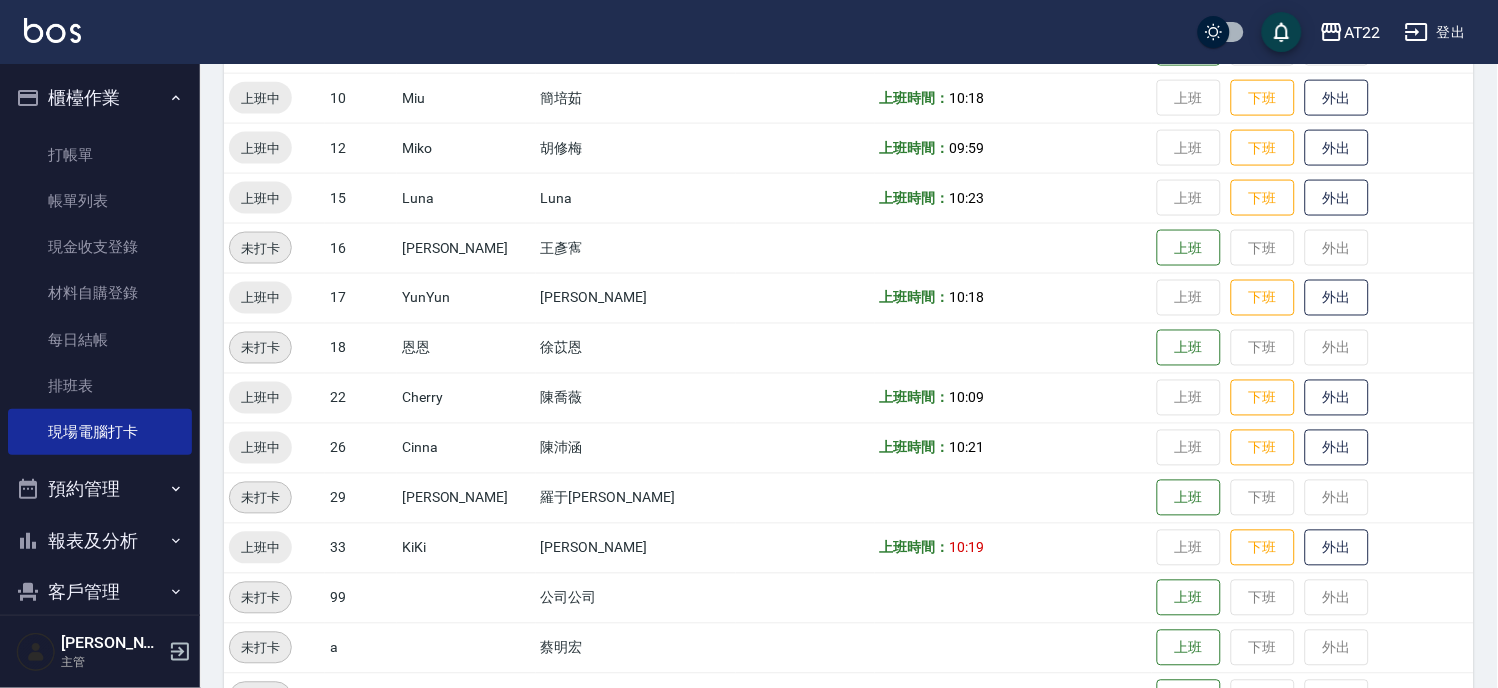 scroll, scrollTop: 553, scrollLeft: 0, axis: vertical 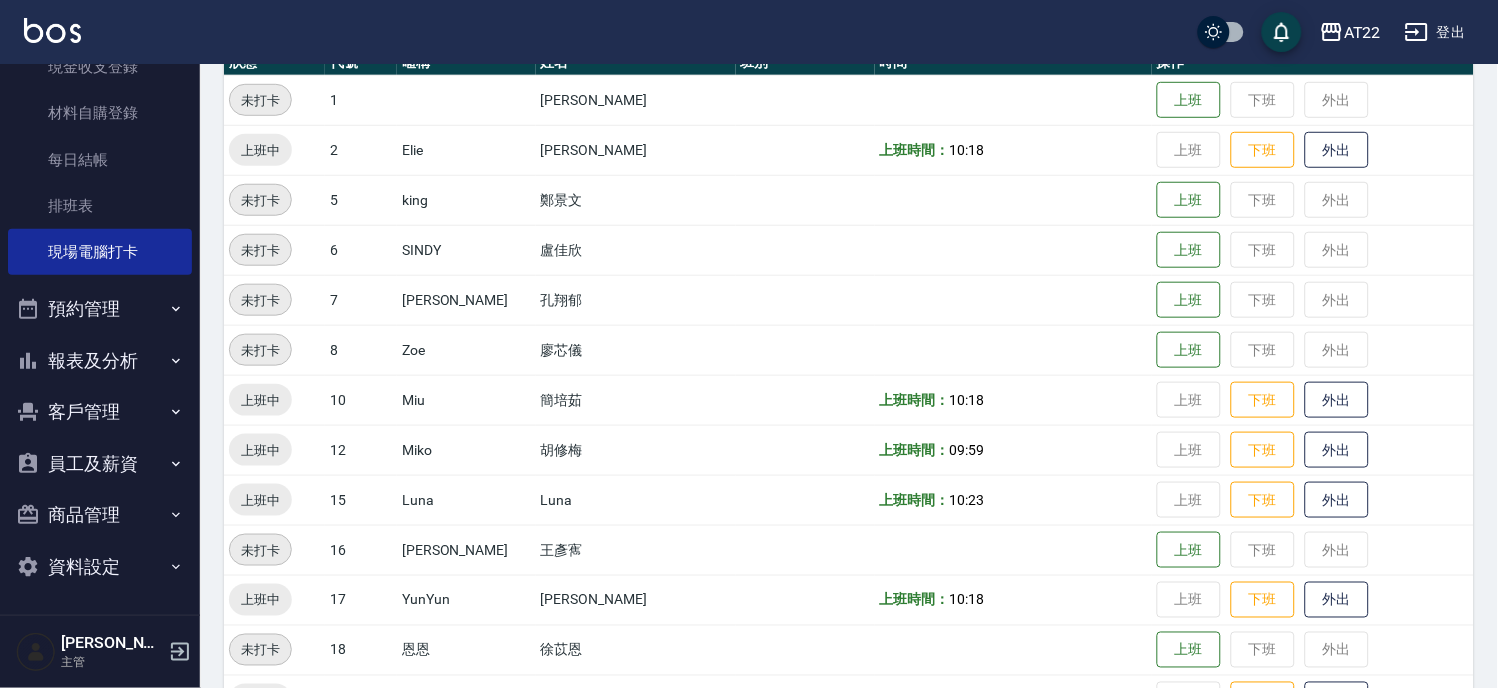 click on "客戶管理" at bounding box center (100, 412) 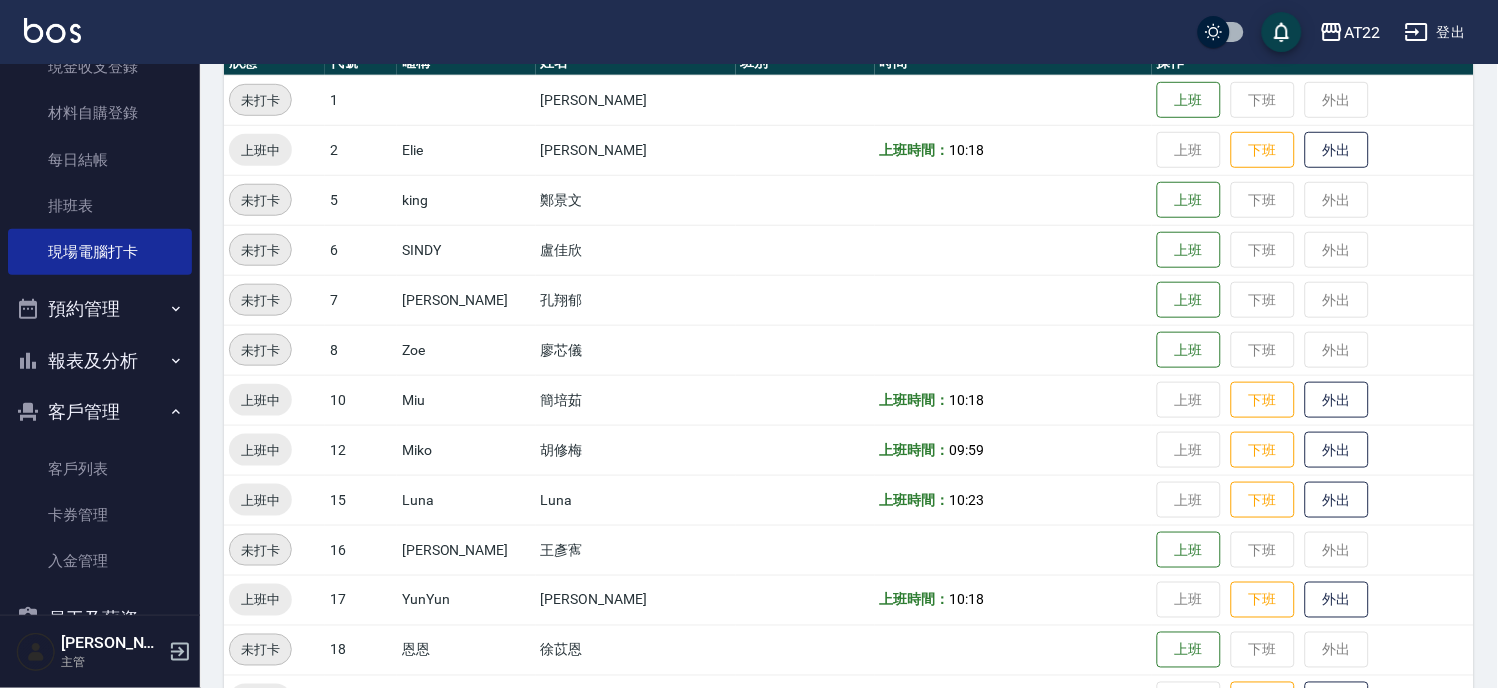 click on "客戶列表 卡券管理 入金管理" at bounding box center (100, 114) 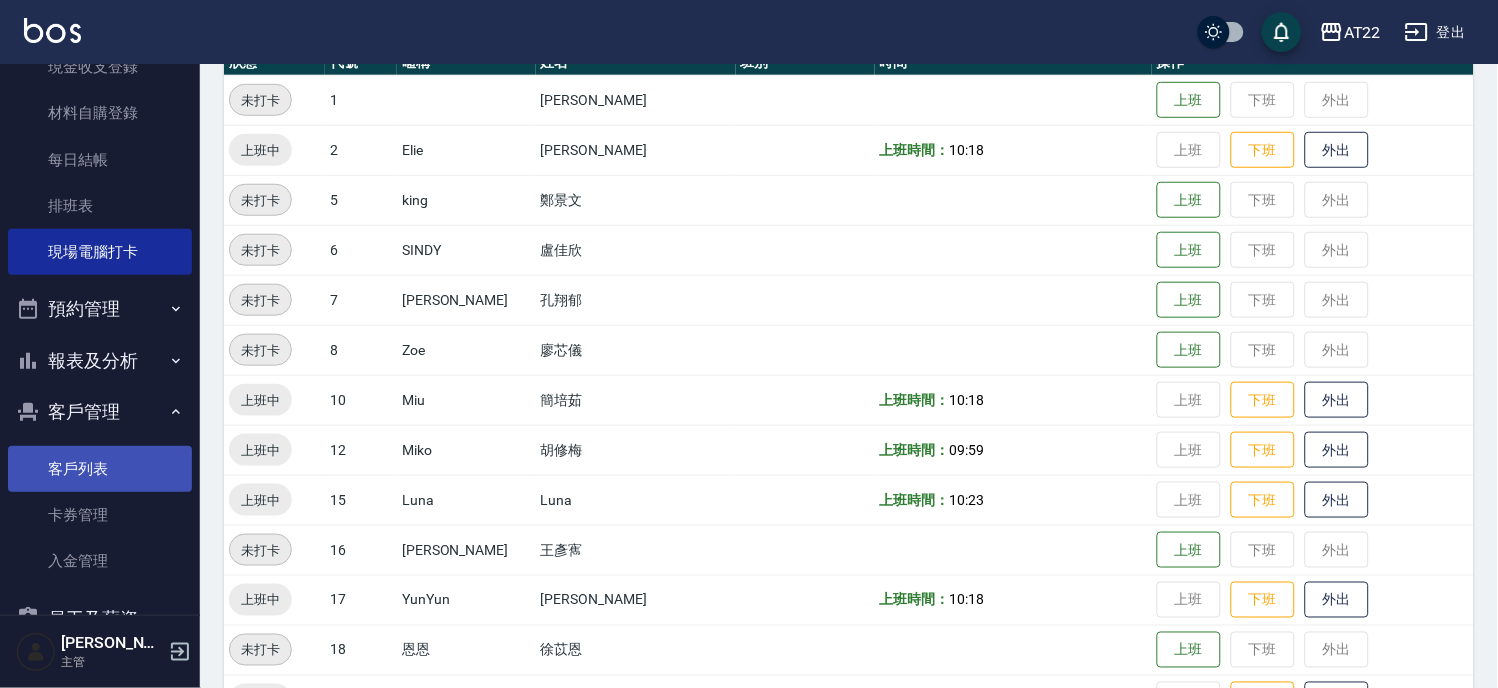 click on "客戶列表" at bounding box center (100, 469) 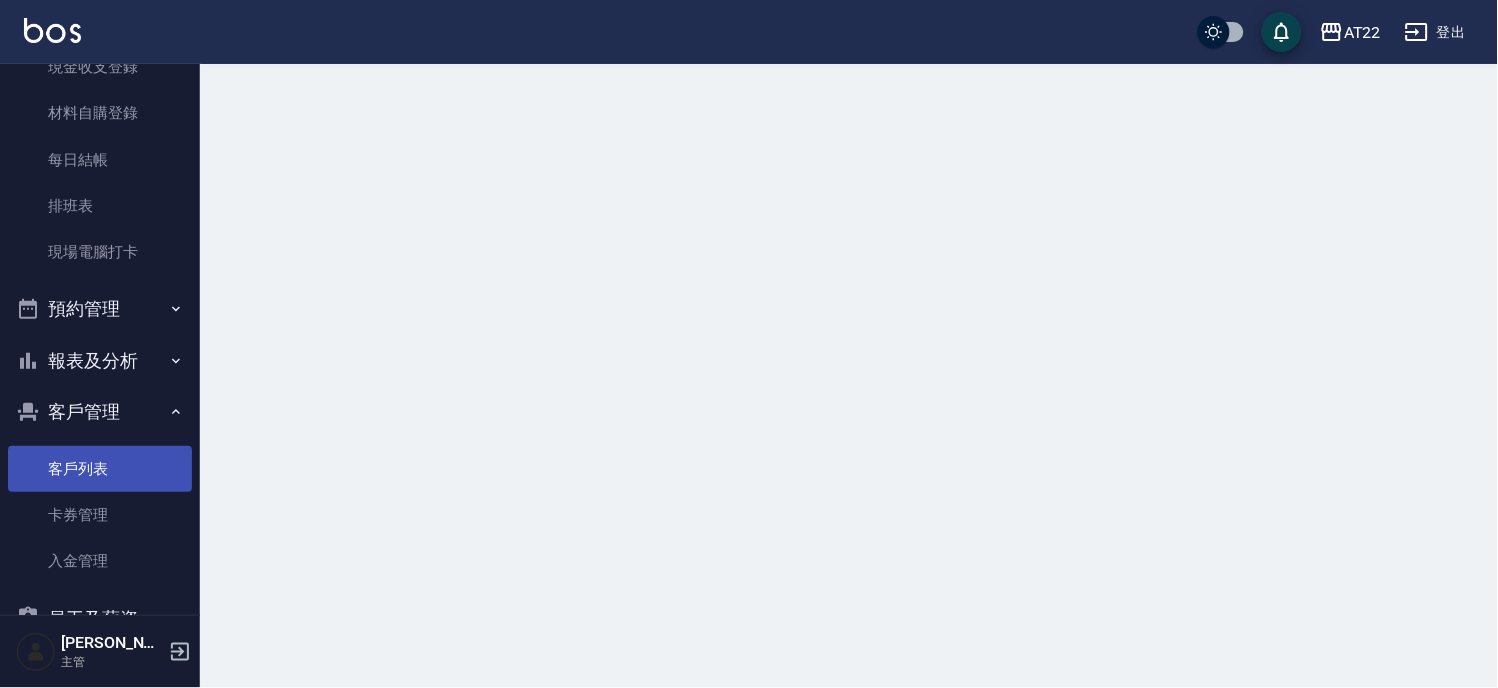 scroll, scrollTop: 0, scrollLeft: 0, axis: both 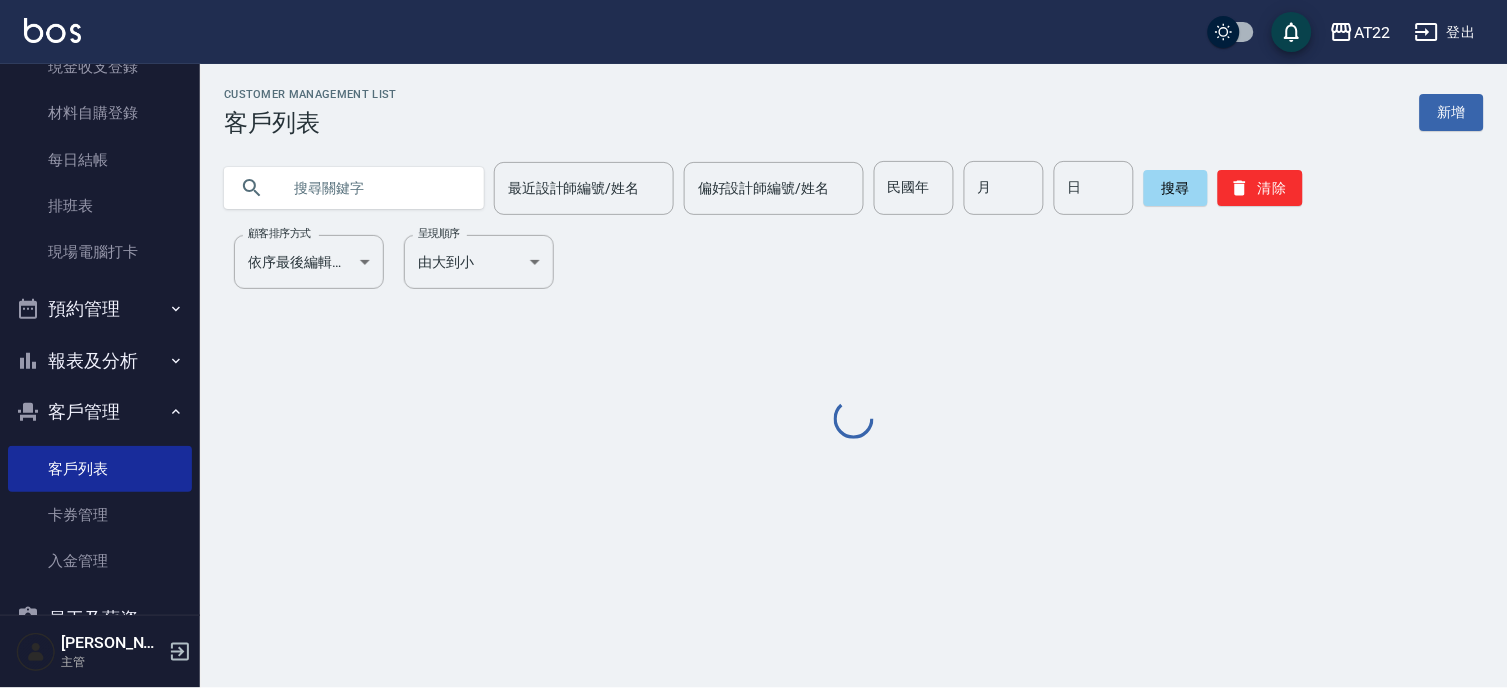 click at bounding box center [374, 188] 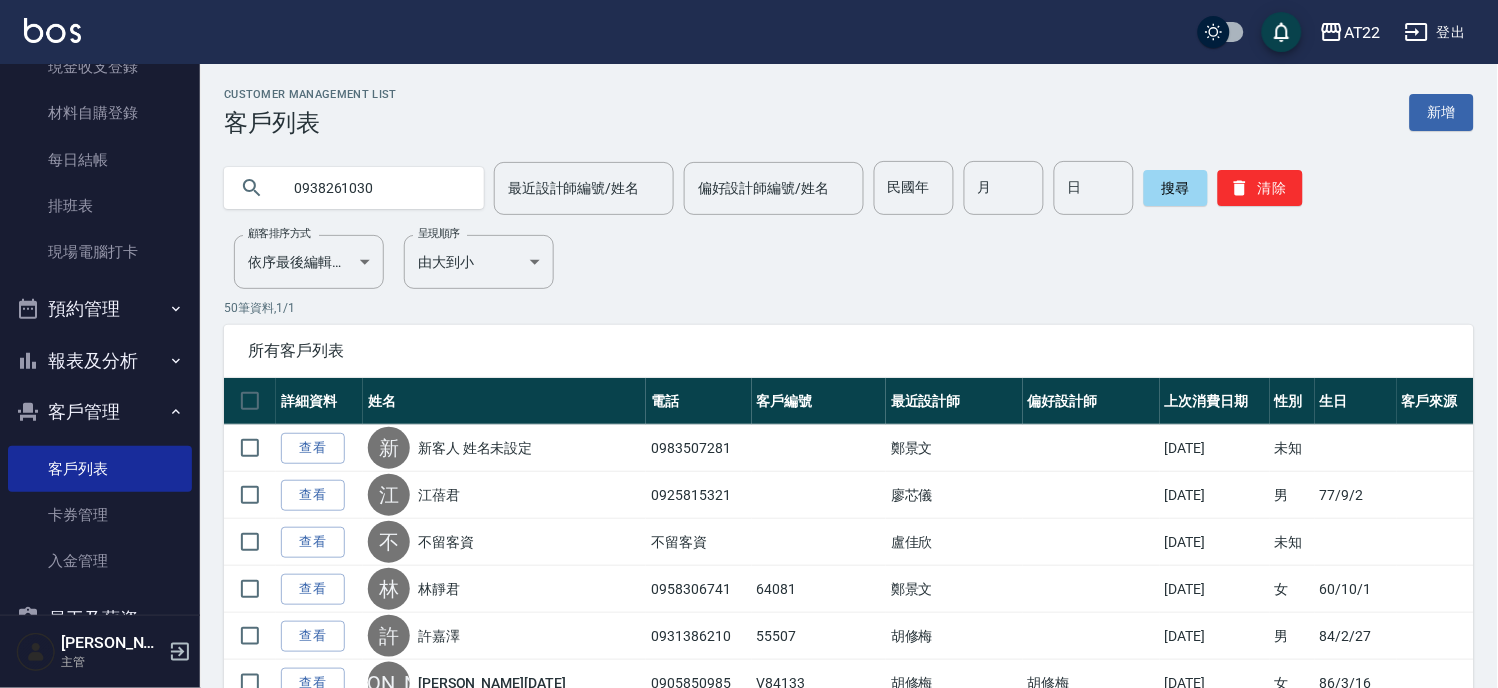 type on "0938261030" 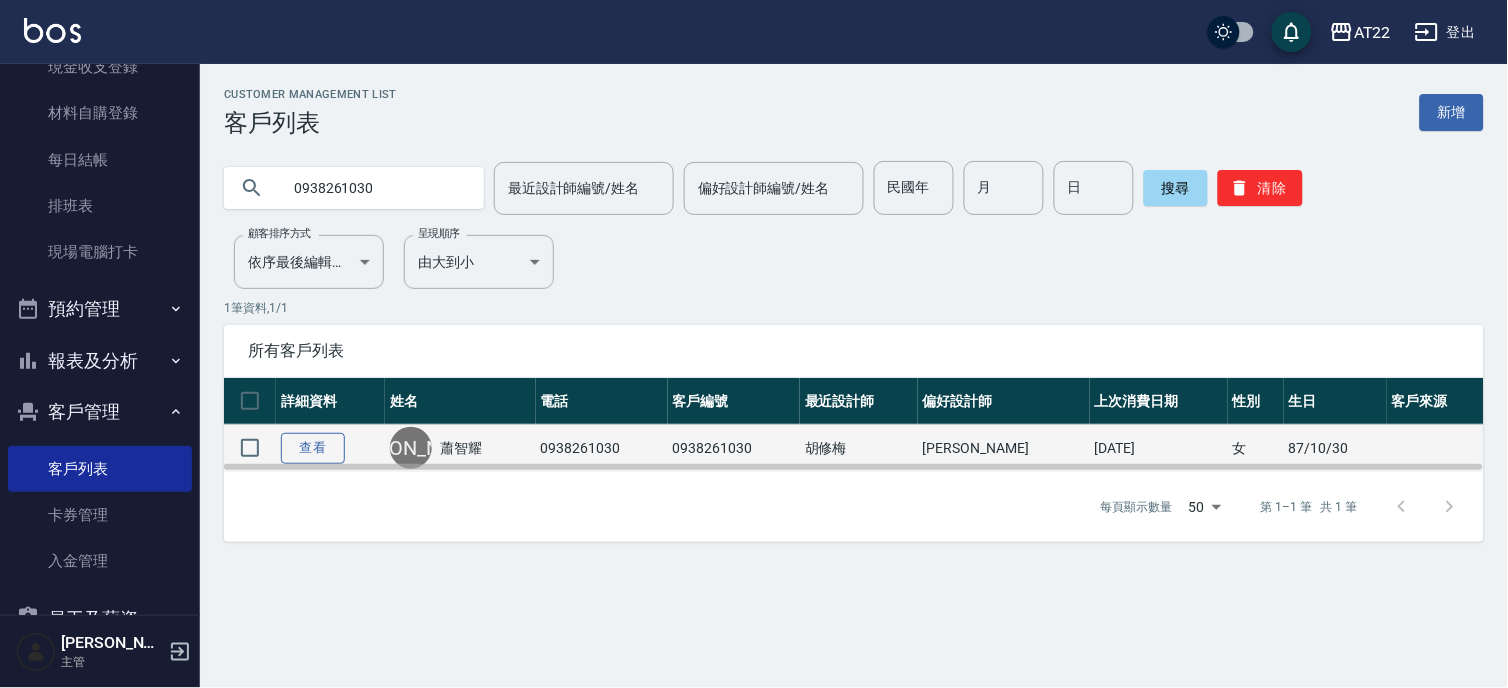 click on "查看" at bounding box center [313, 448] 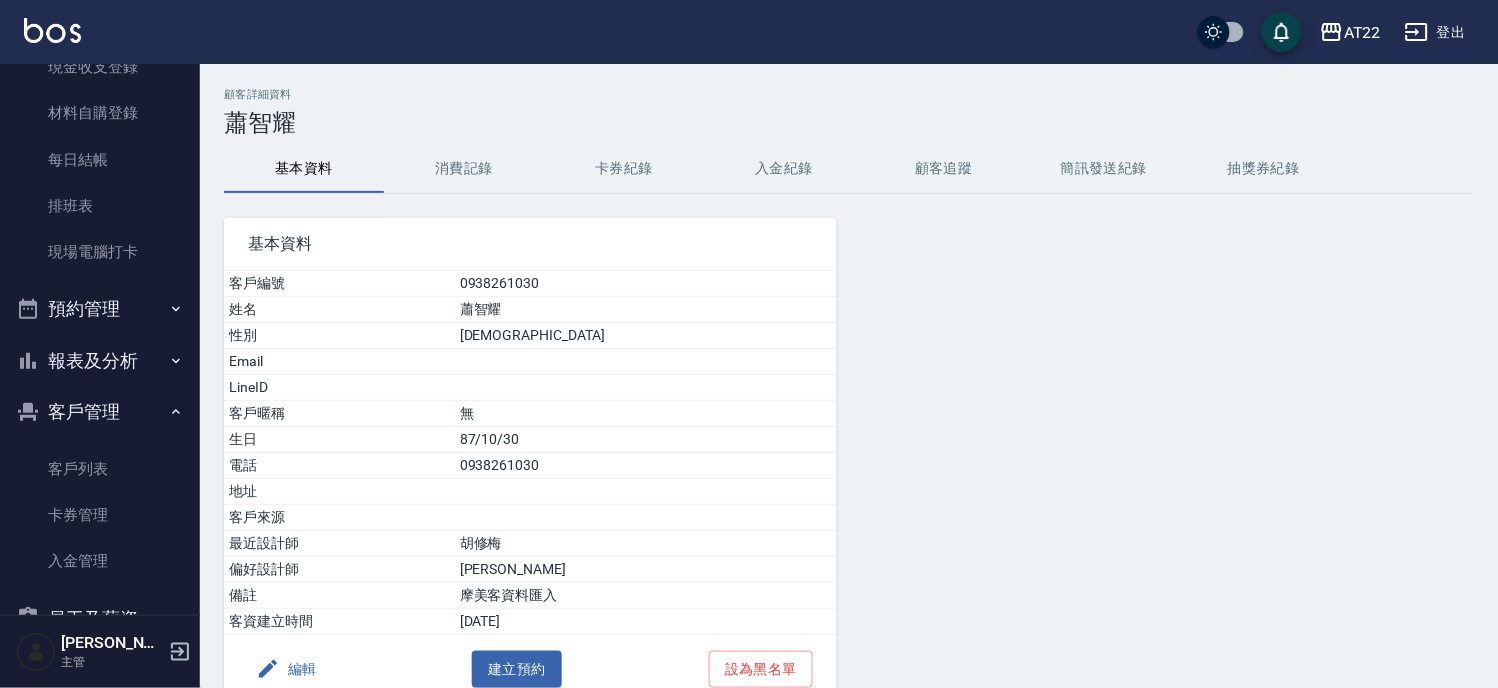 click on "消費記錄" at bounding box center [464, 169] 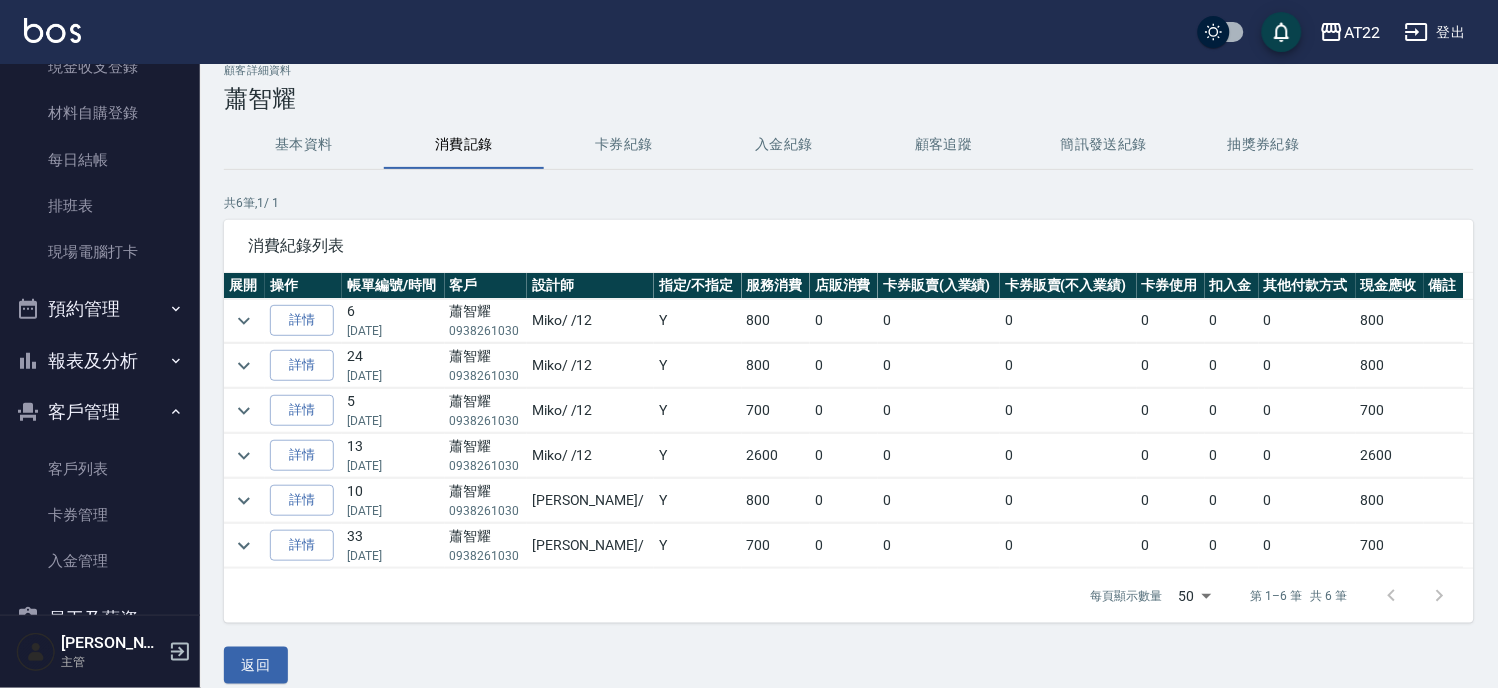 scroll, scrollTop: 44, scrollLeft: 0, axis: vertical 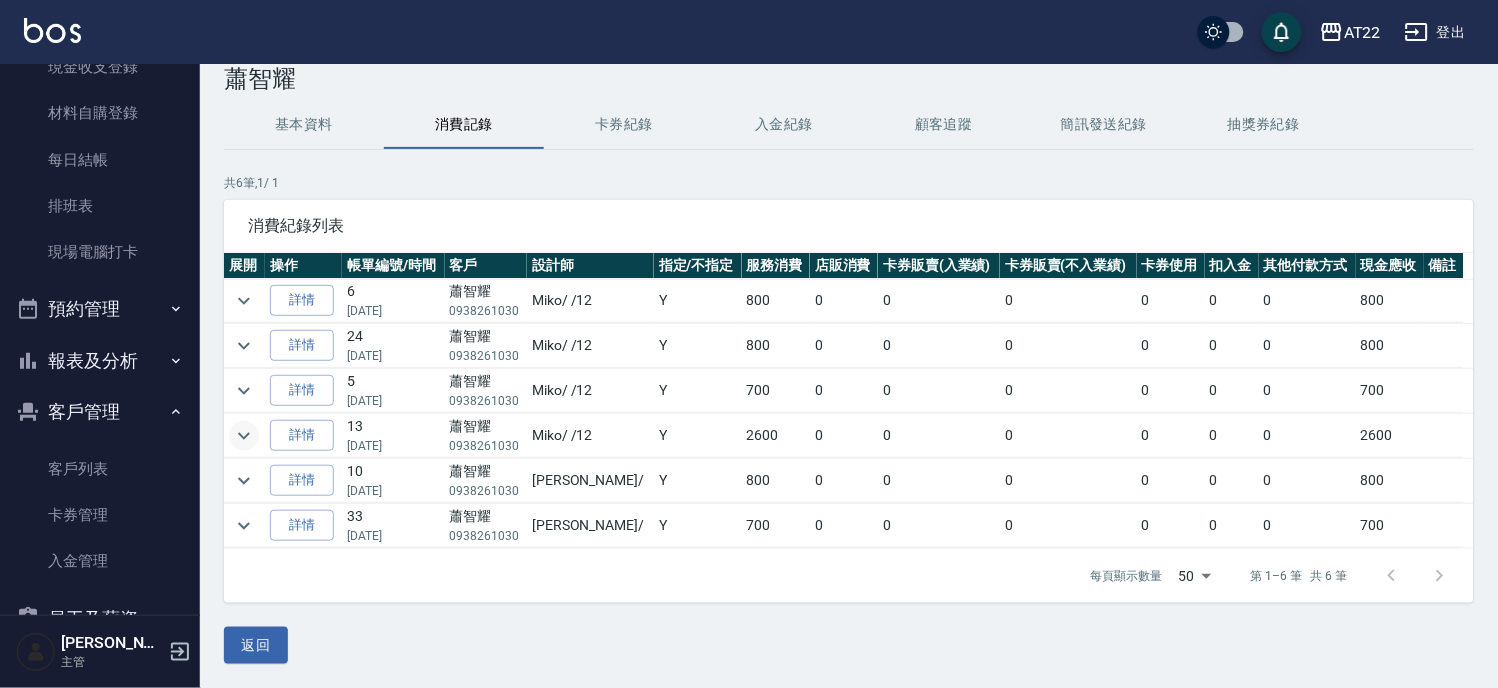 click 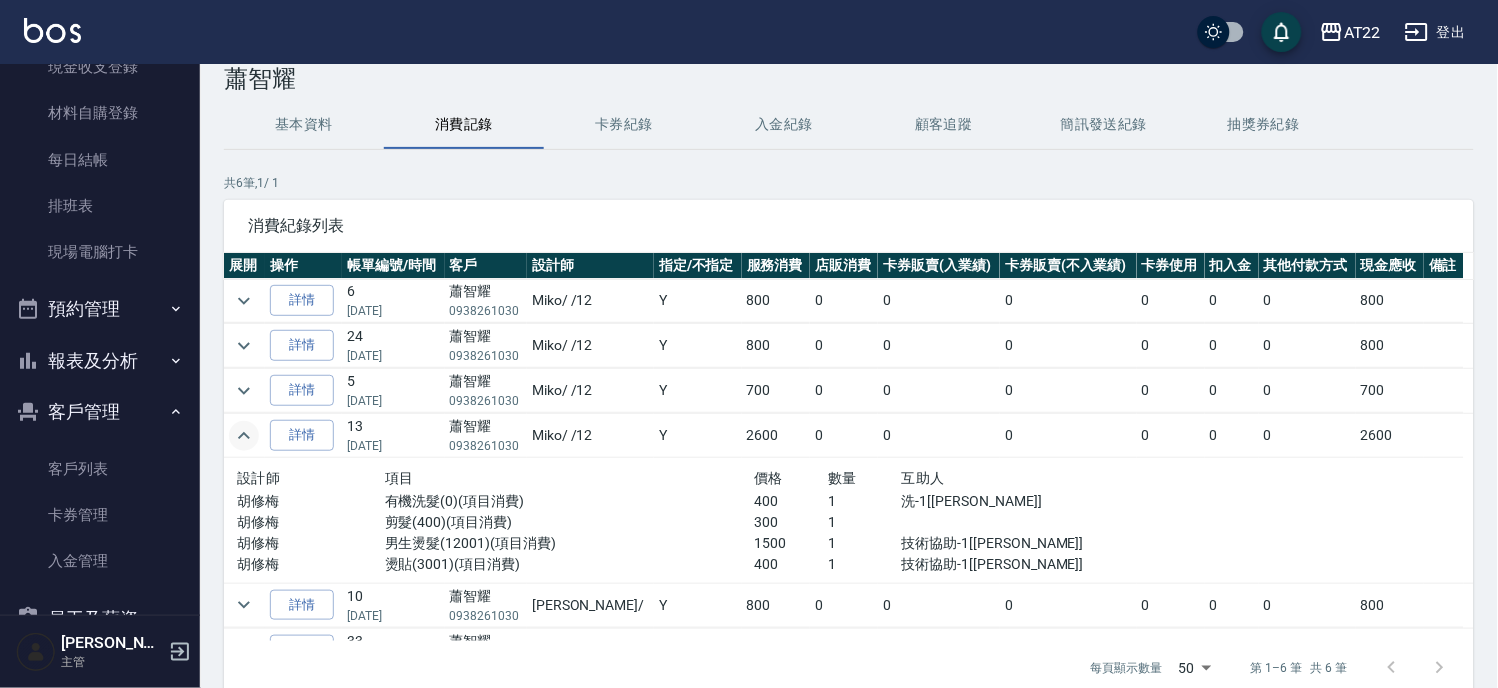 click 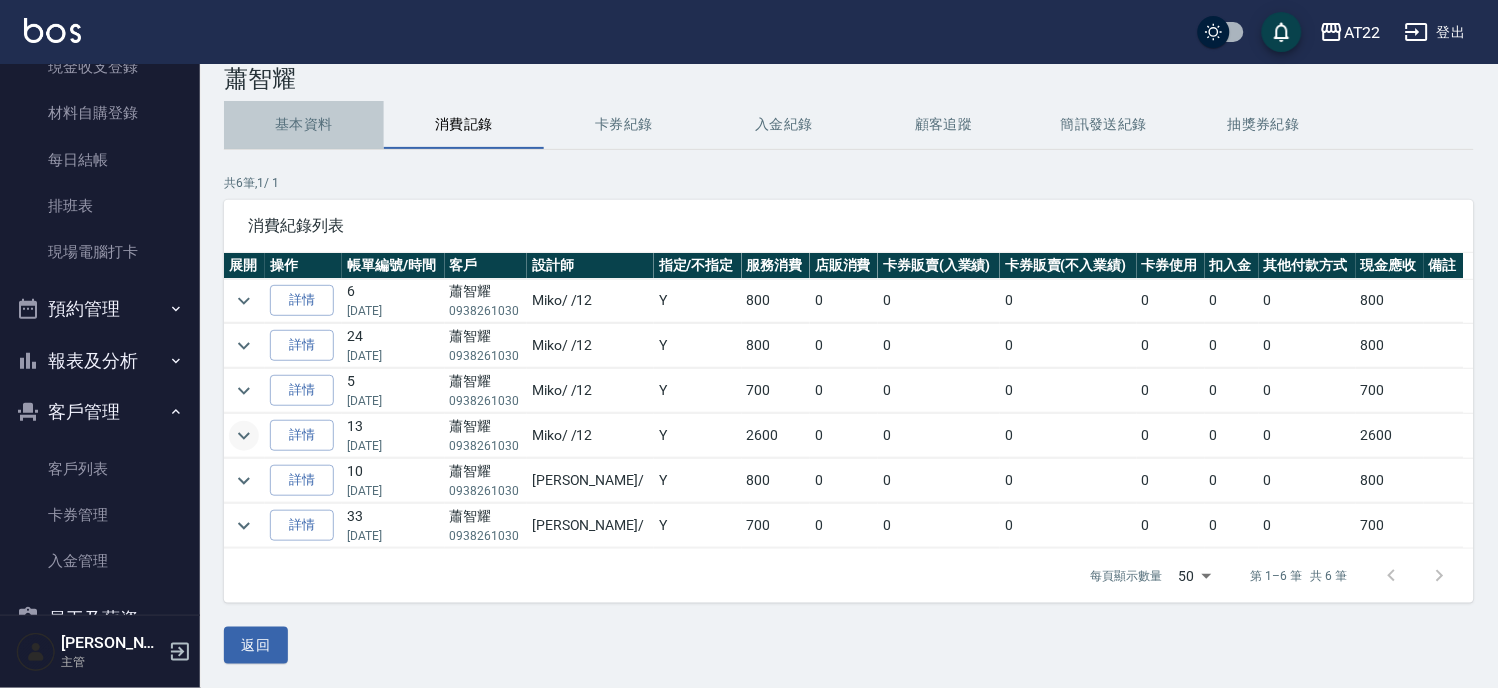 click on "基本資料" at bounding box center (304, 125) 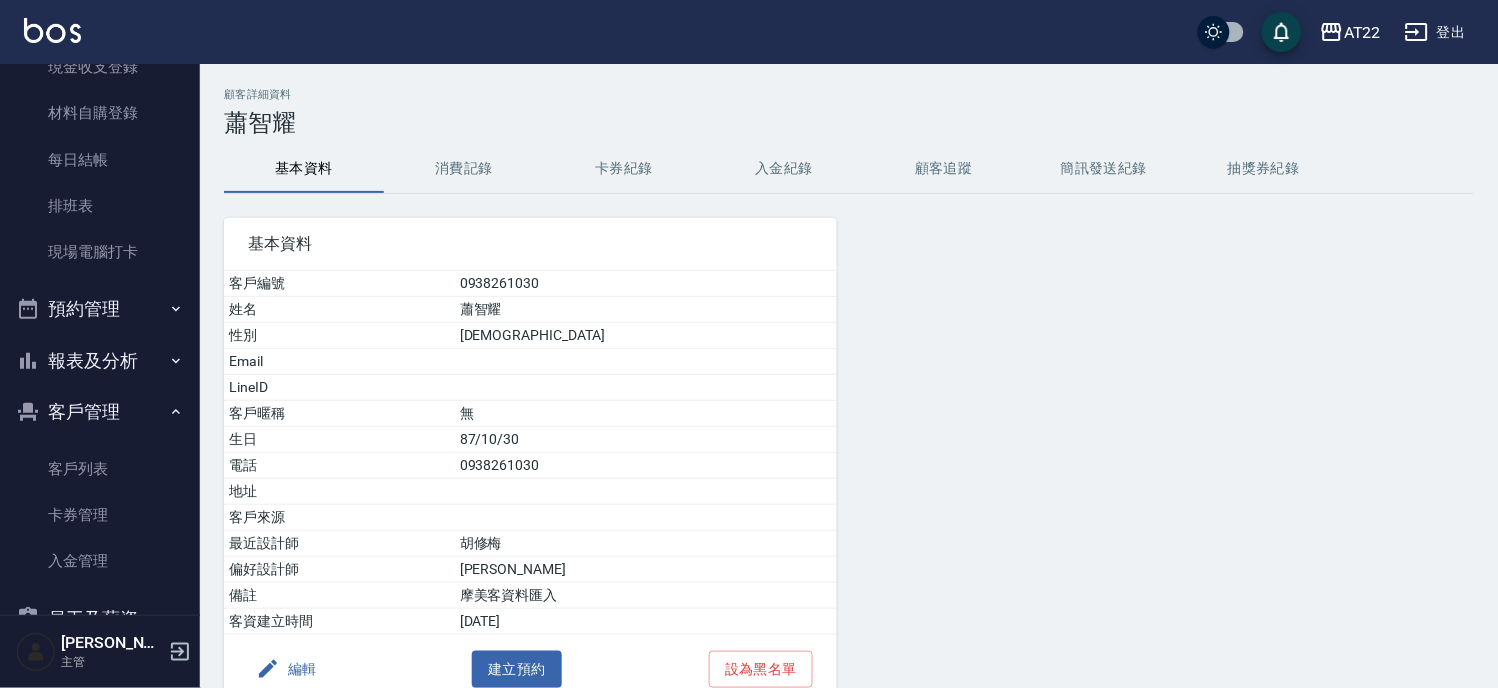scroll, scrollTop: 0, scrollLeft: 0, axis: both 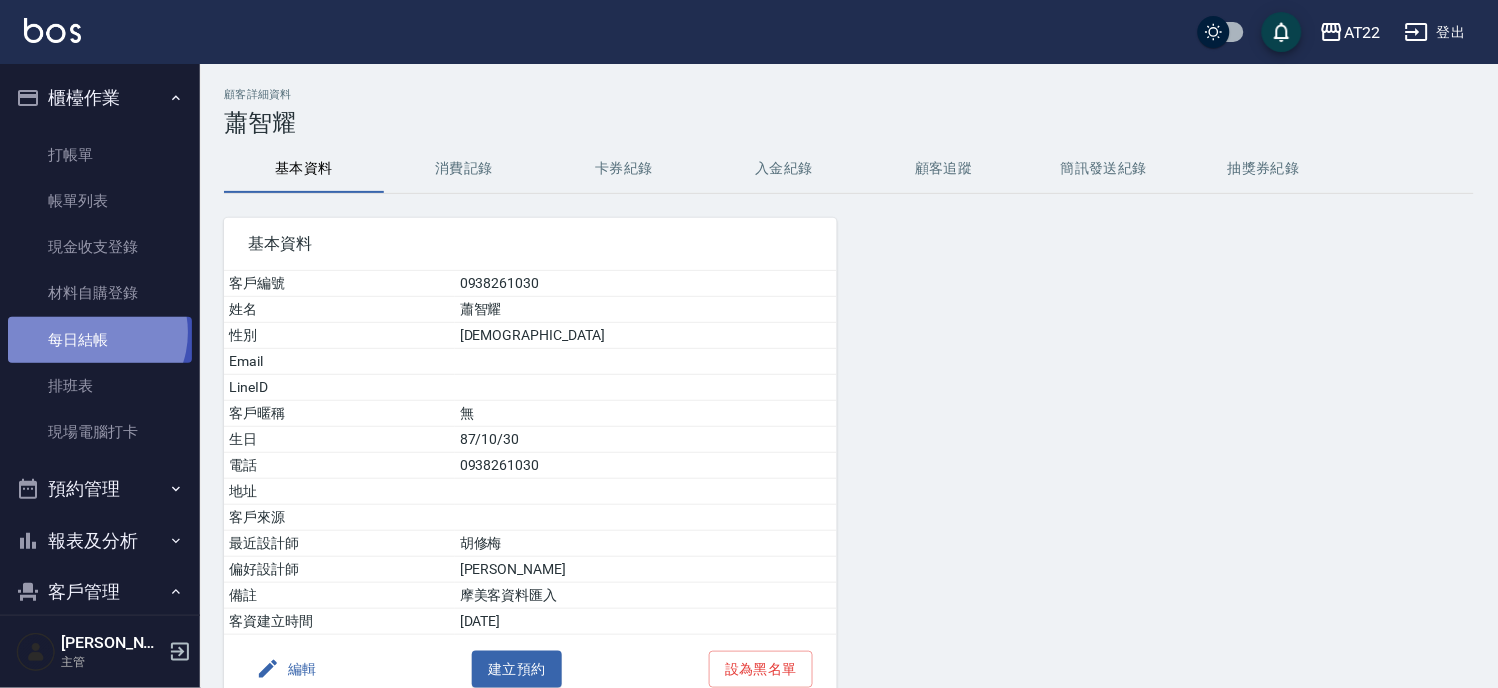 click on "每日結帳" at bounding box center (100, 340) 